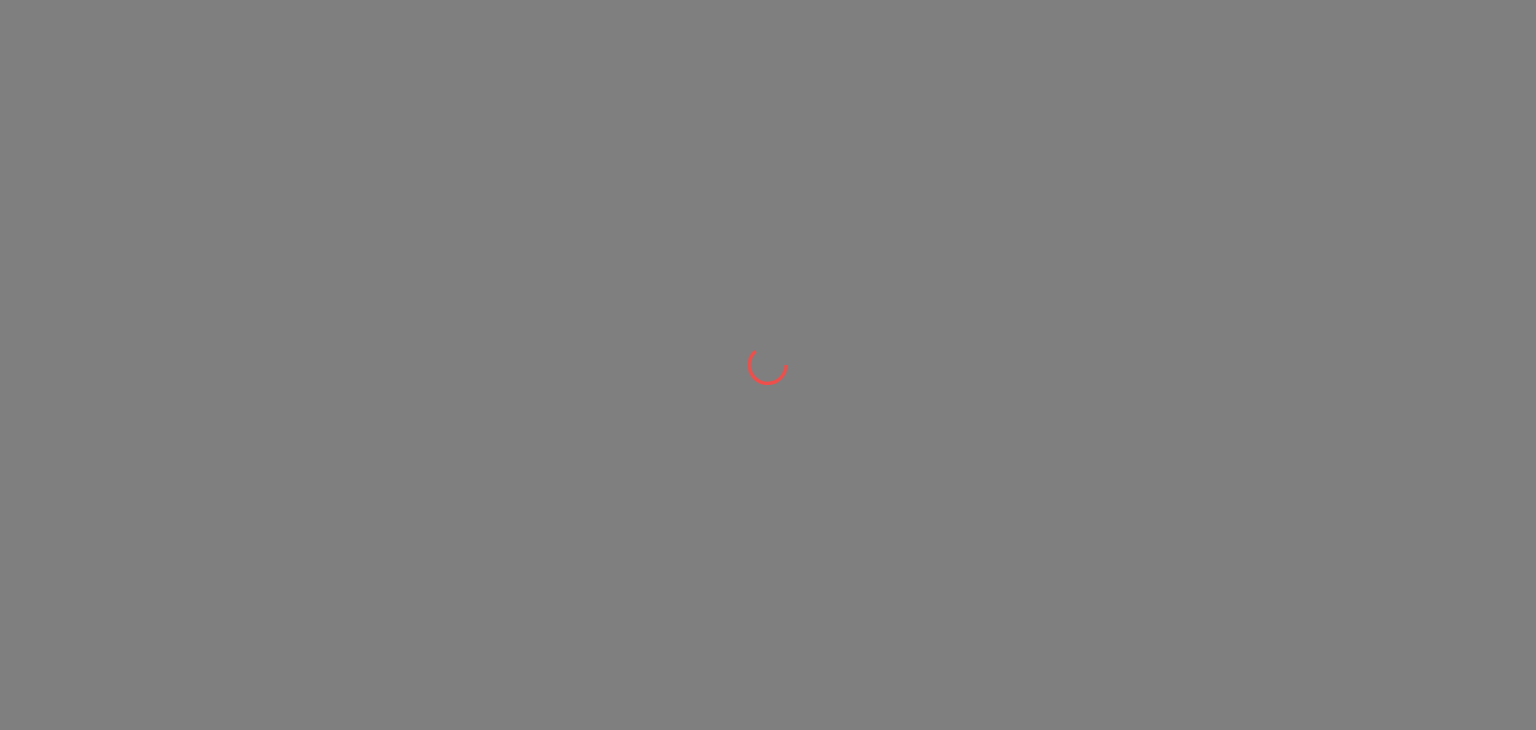 scroll, scrollTop: 0, scrollLeft: 0, axis: both 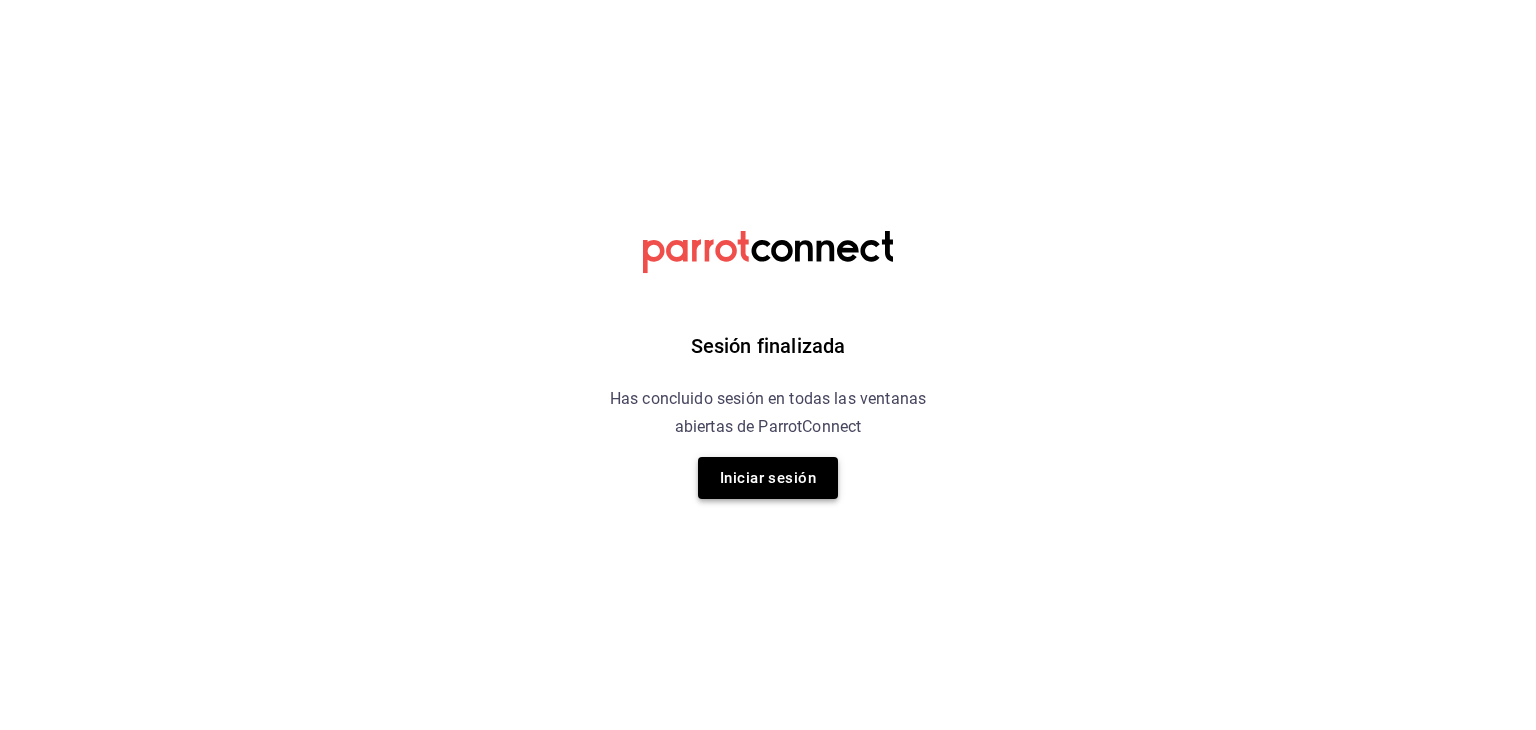 click on "Iniciar sesión" at bounding box center [768, 478] 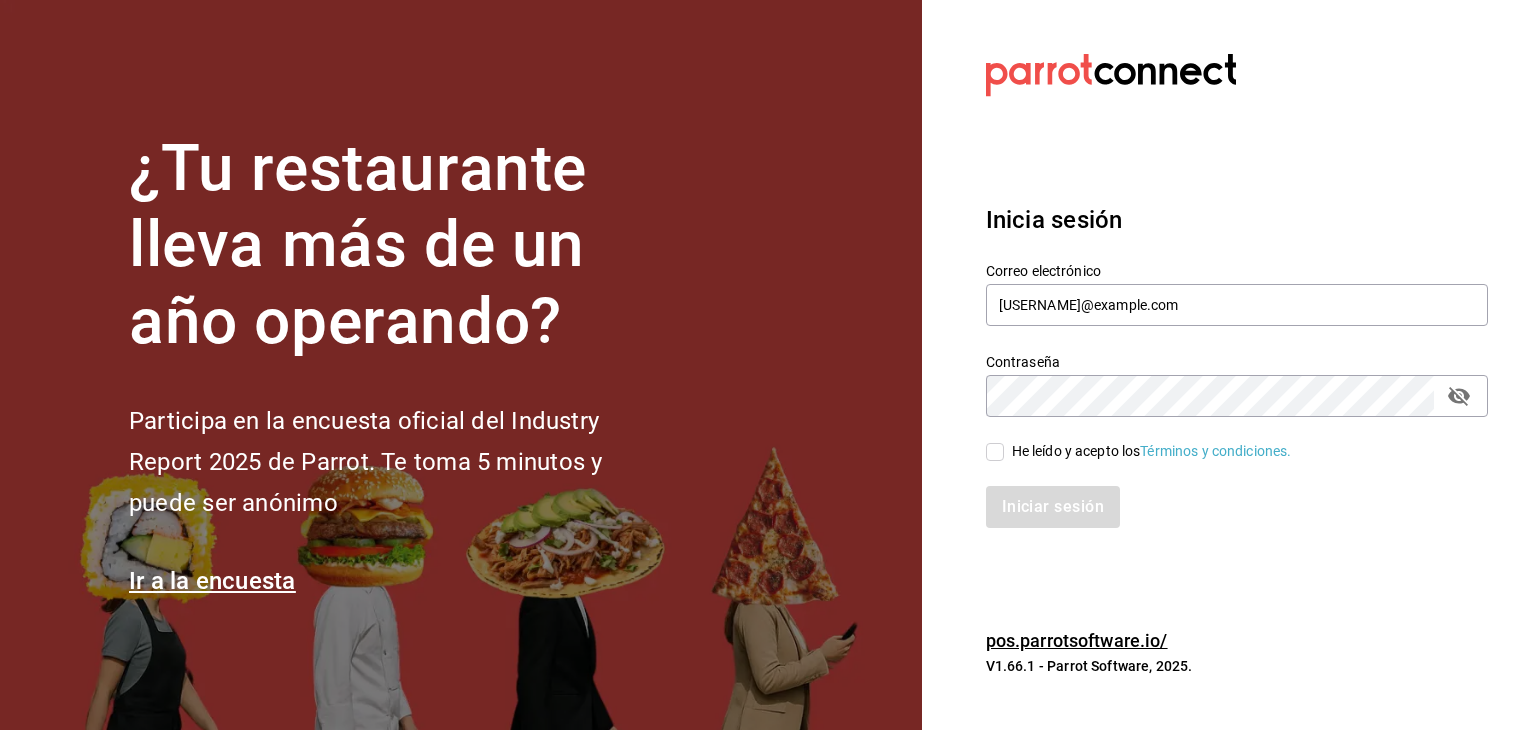 click on "He leído y acepto los  Términos y condiciones." at bounding box center [995, 452] 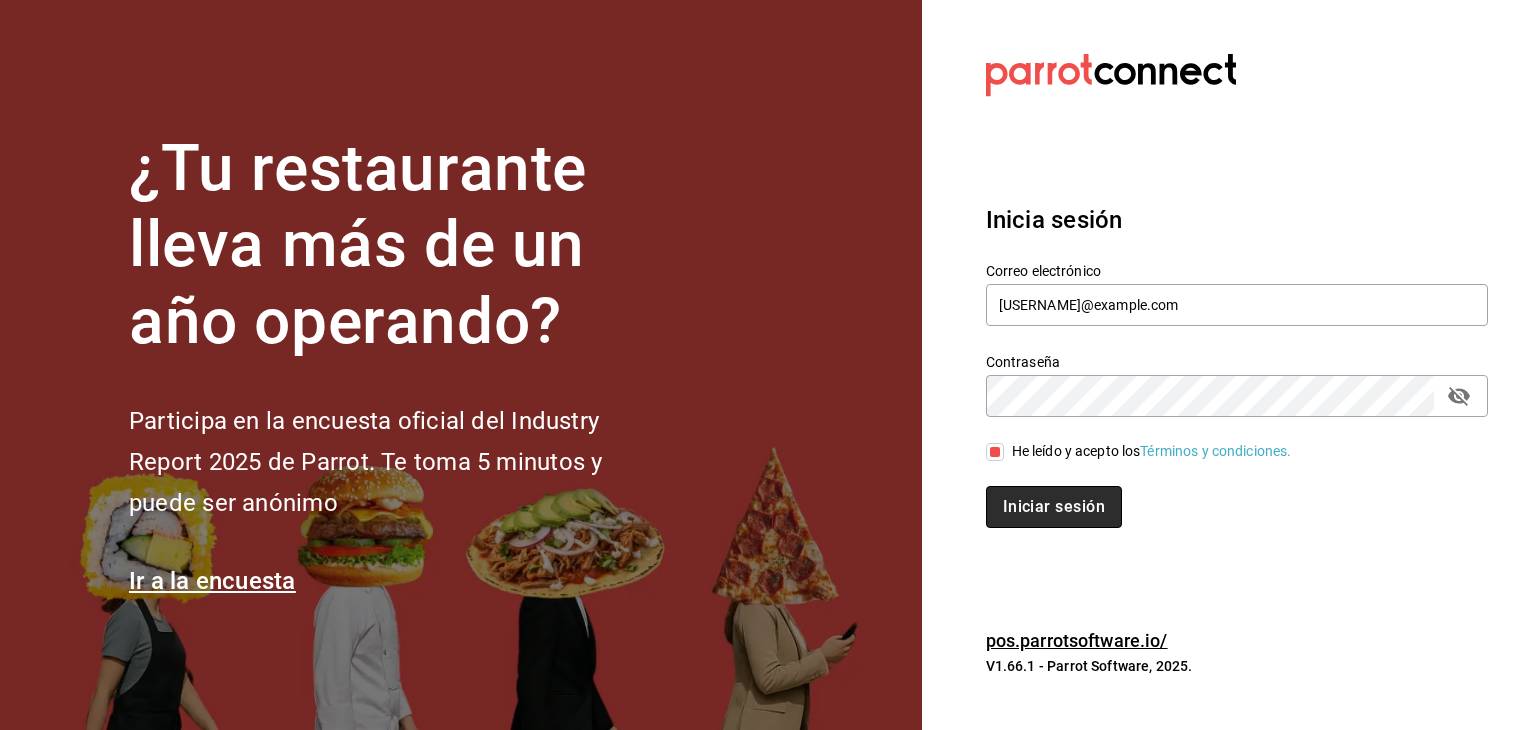 click on "Iniciar sesión" at bounding box center [1054, 507] 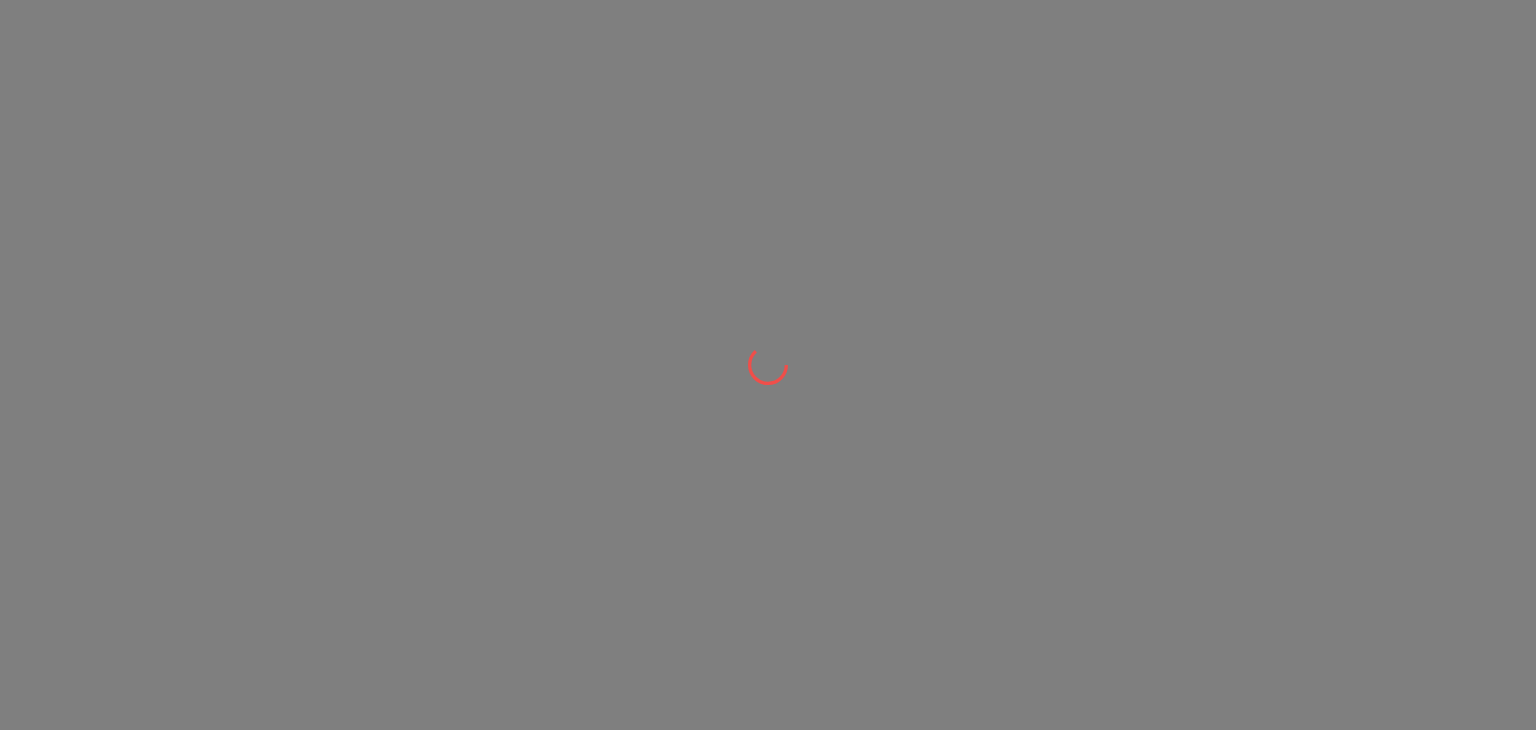 scroll, scrollTop: 0, scrollLeft: 0, axis: both 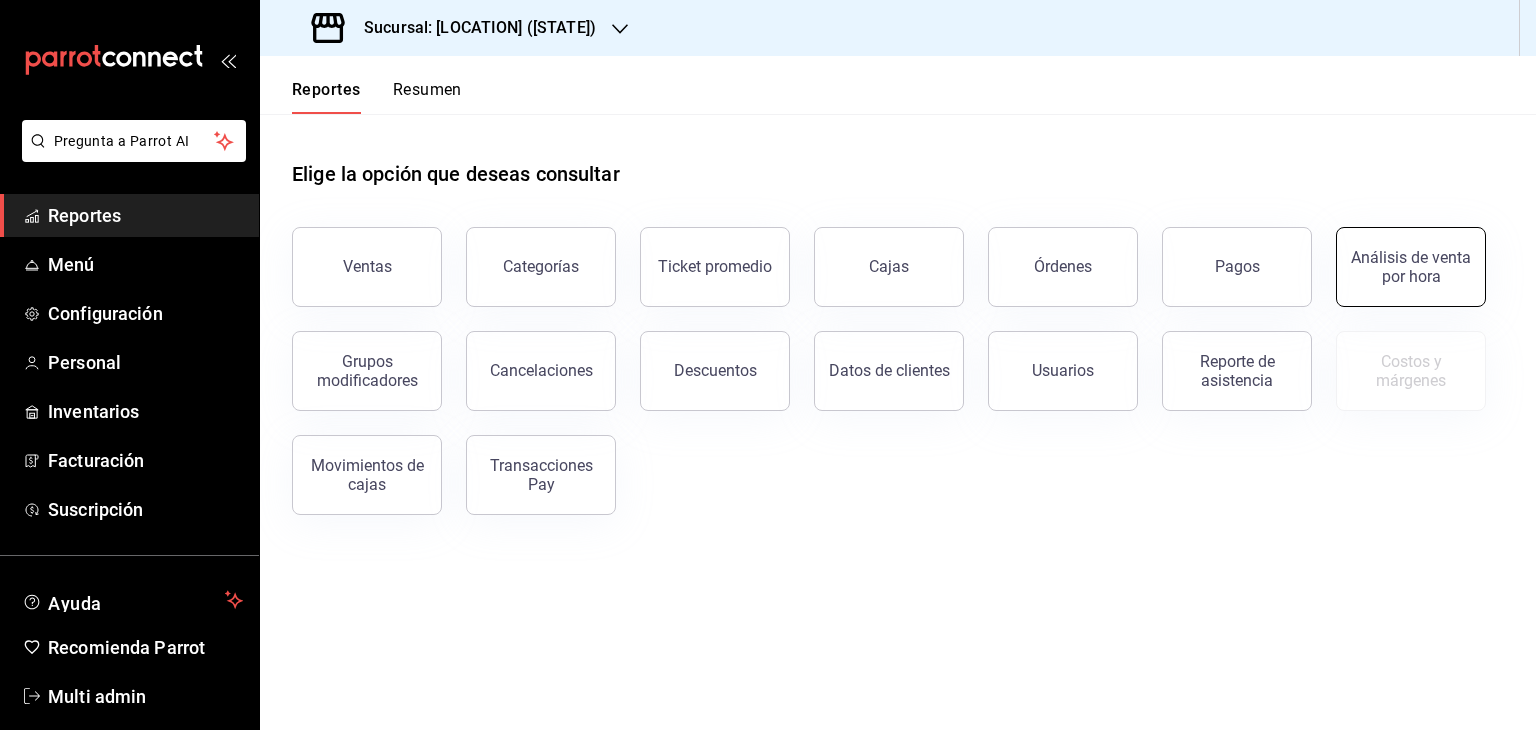 drag, startPoint x: 916, startPoint y: 515, endPoint x: 1436, endPoint y: 265, distance: 576.97485 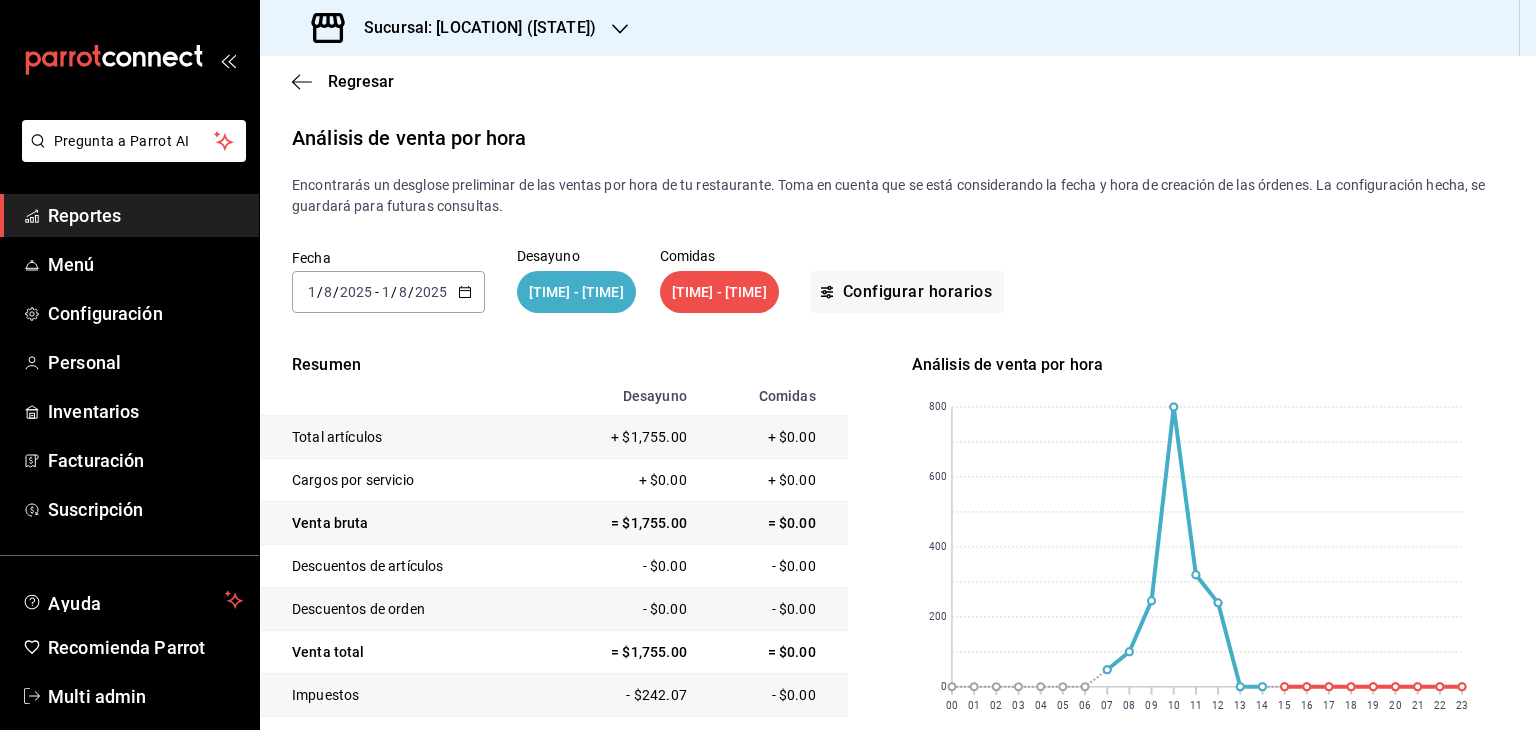 click on "2025" at bounding box center [431, 292] 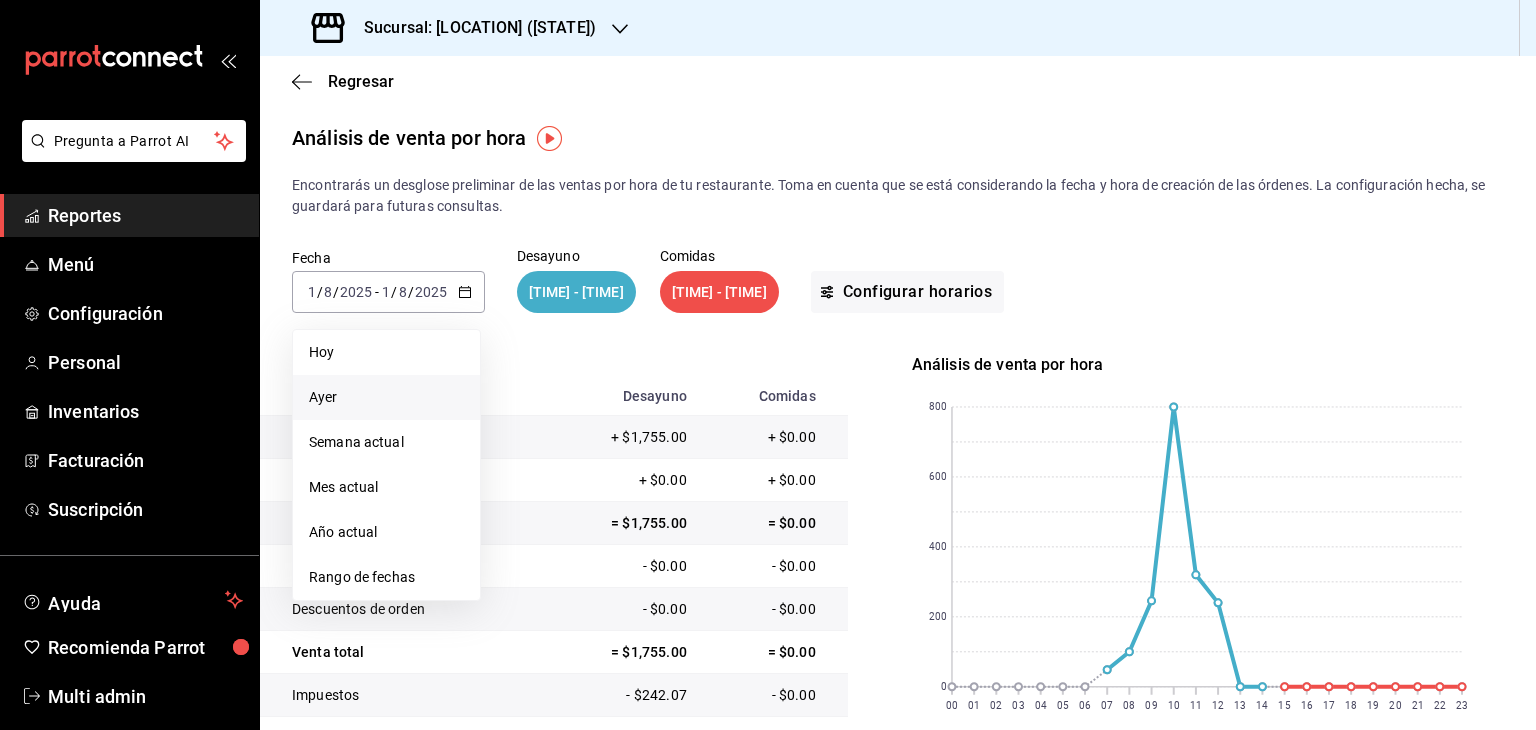 click on "Ayer" at bounding box center [386, 397] 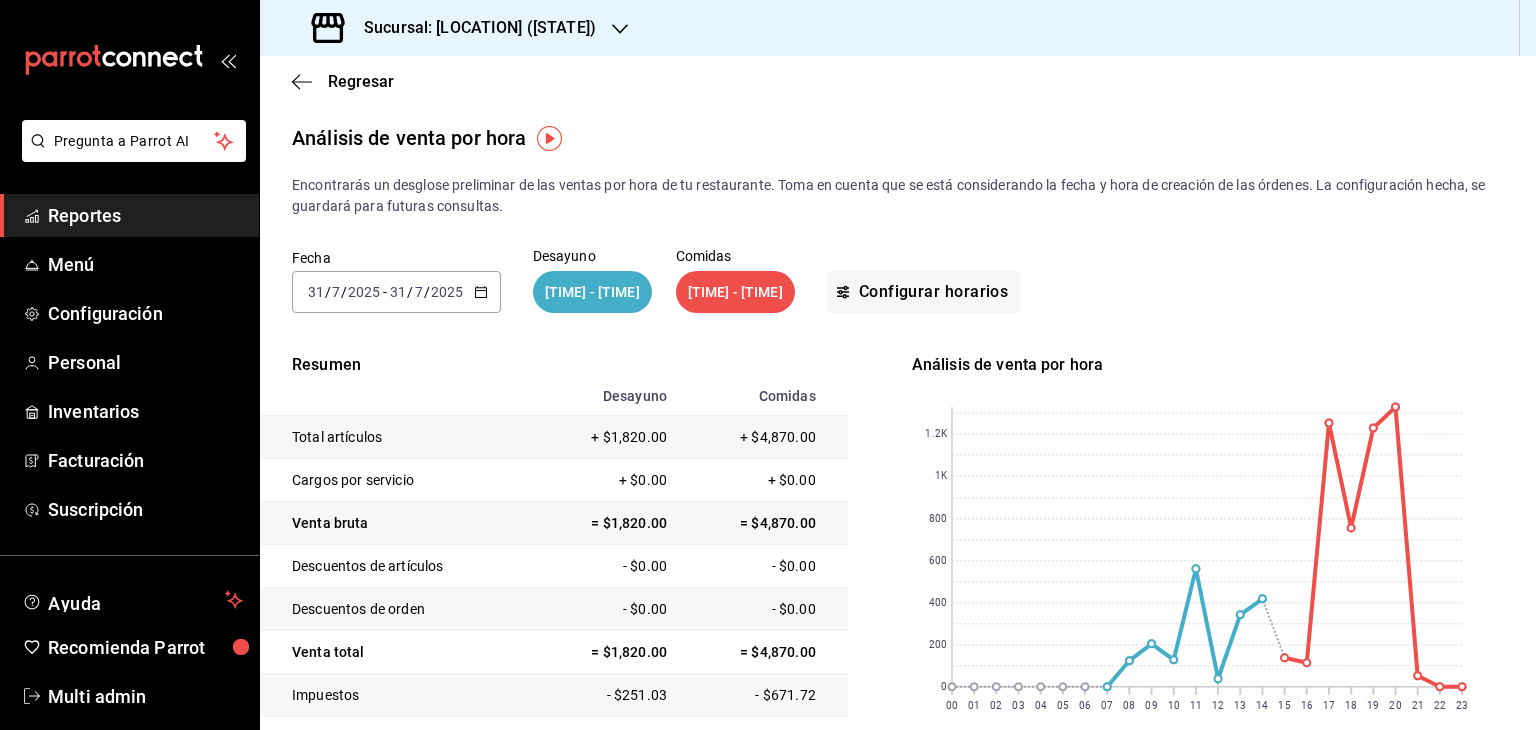 click on "2025-07-31 31 / 7 / 2025 - 2025-07-31 31 / 7 / 2025" at bounding box center [396, 292] 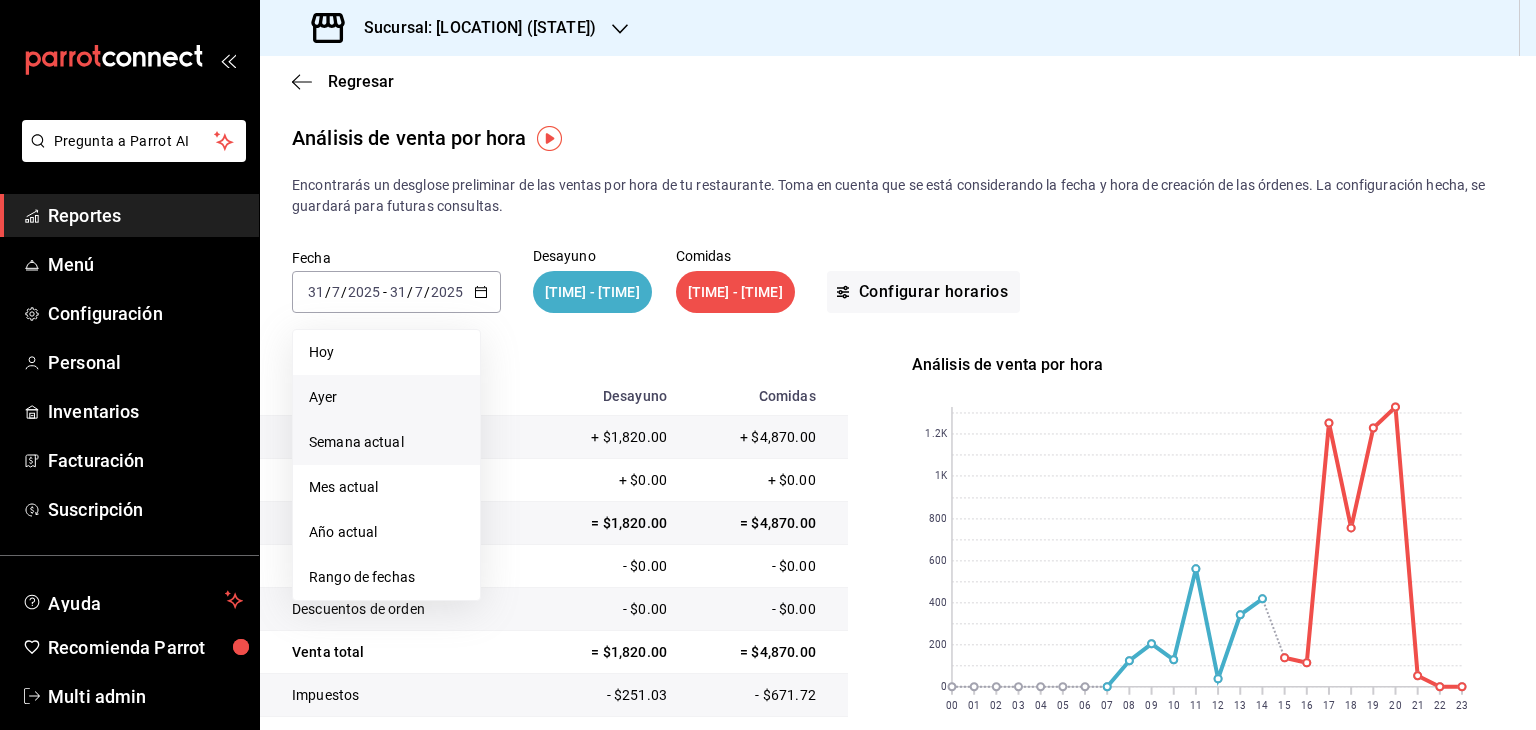 click on "Semana actual" at bounding box center (386, 442) 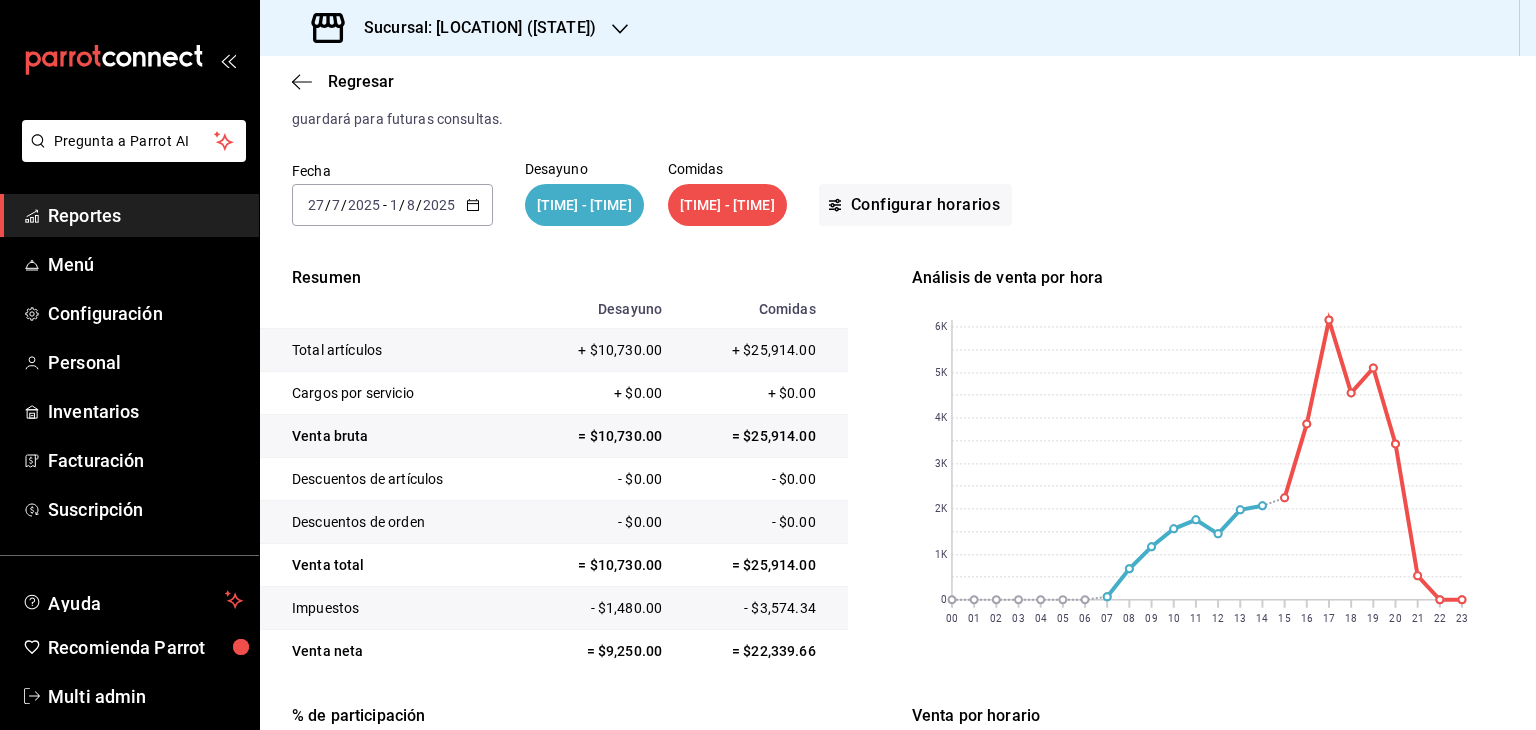 scroll, scrollTop: 120, scrollLeft: 0, axis: vertical 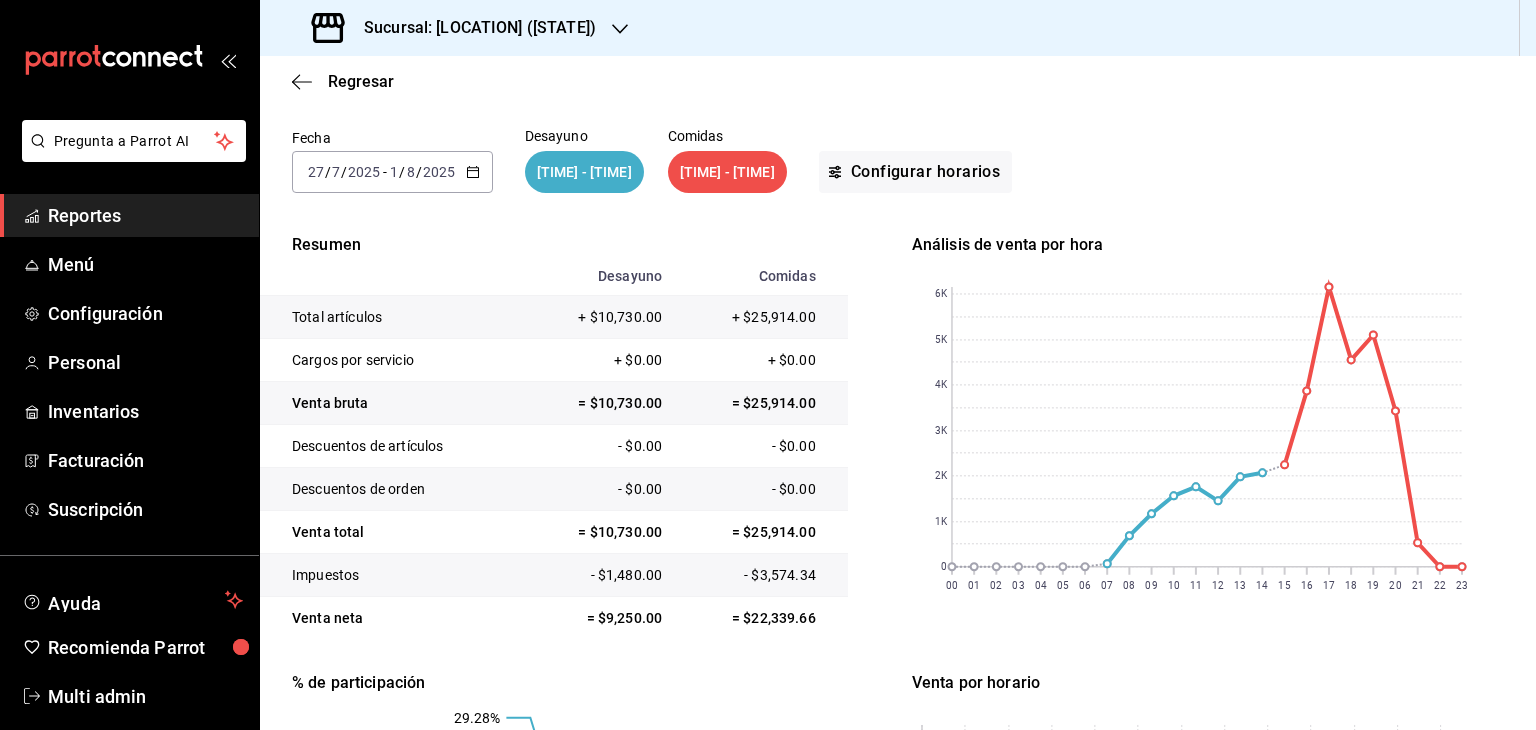 click on "Fecha [DATE] [DATE] - [DATE] [DATE] Desayuno [TIME] - [TIME] Comidas [TIME] - [TIME] Configurar horarios" at bounding box center (898, 161) 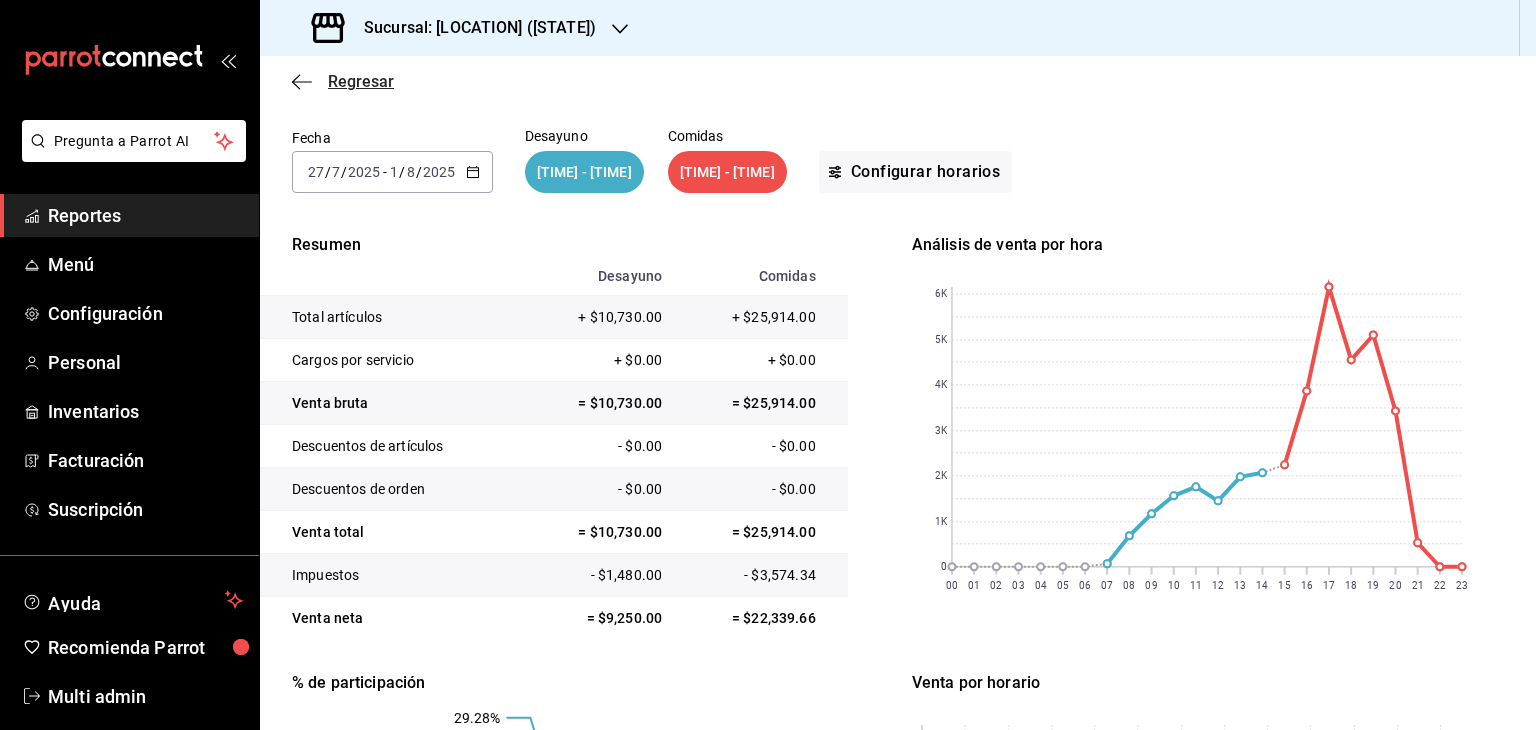 click on "Regresar" at bounding box center (361, 81) 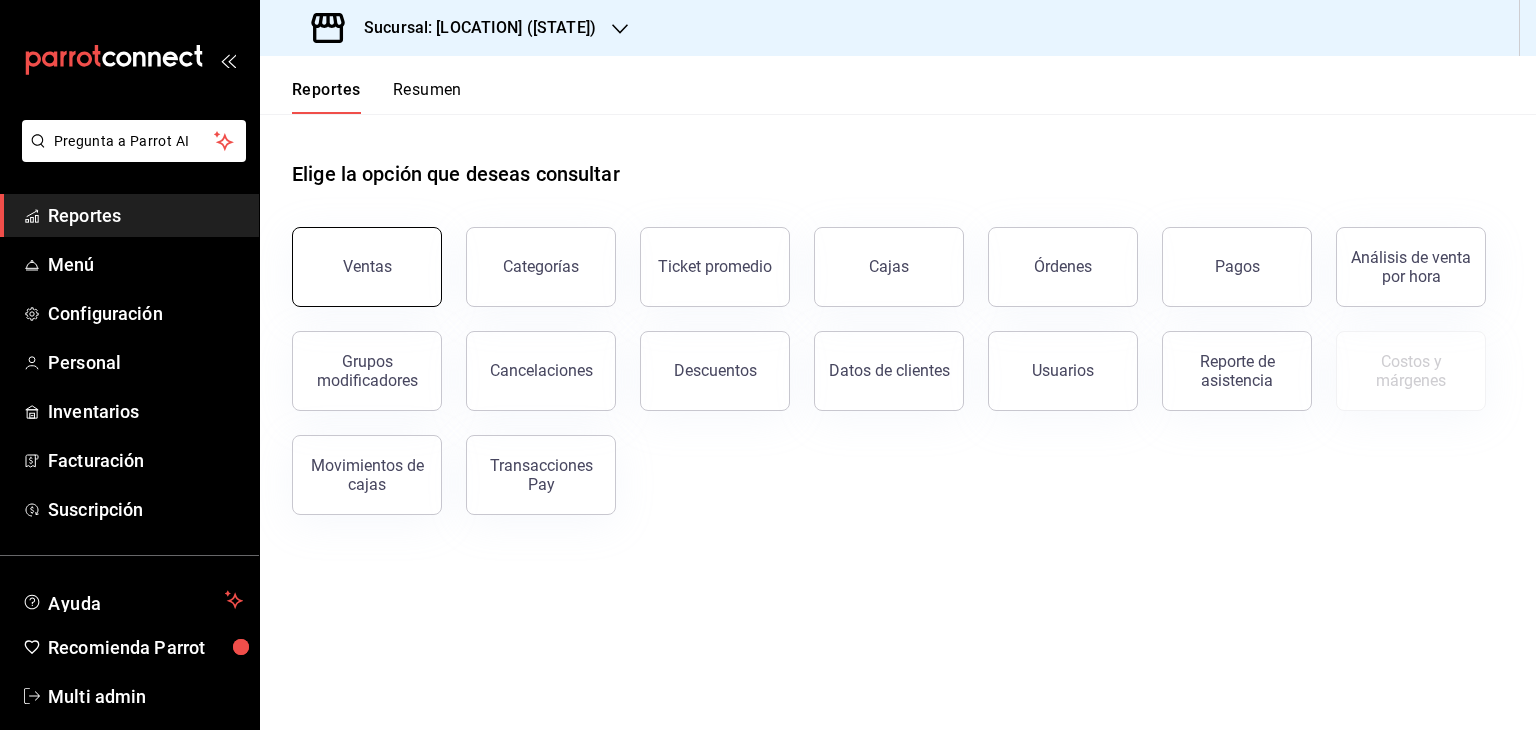 click on "Ventas" at bounding box center [367, 266] 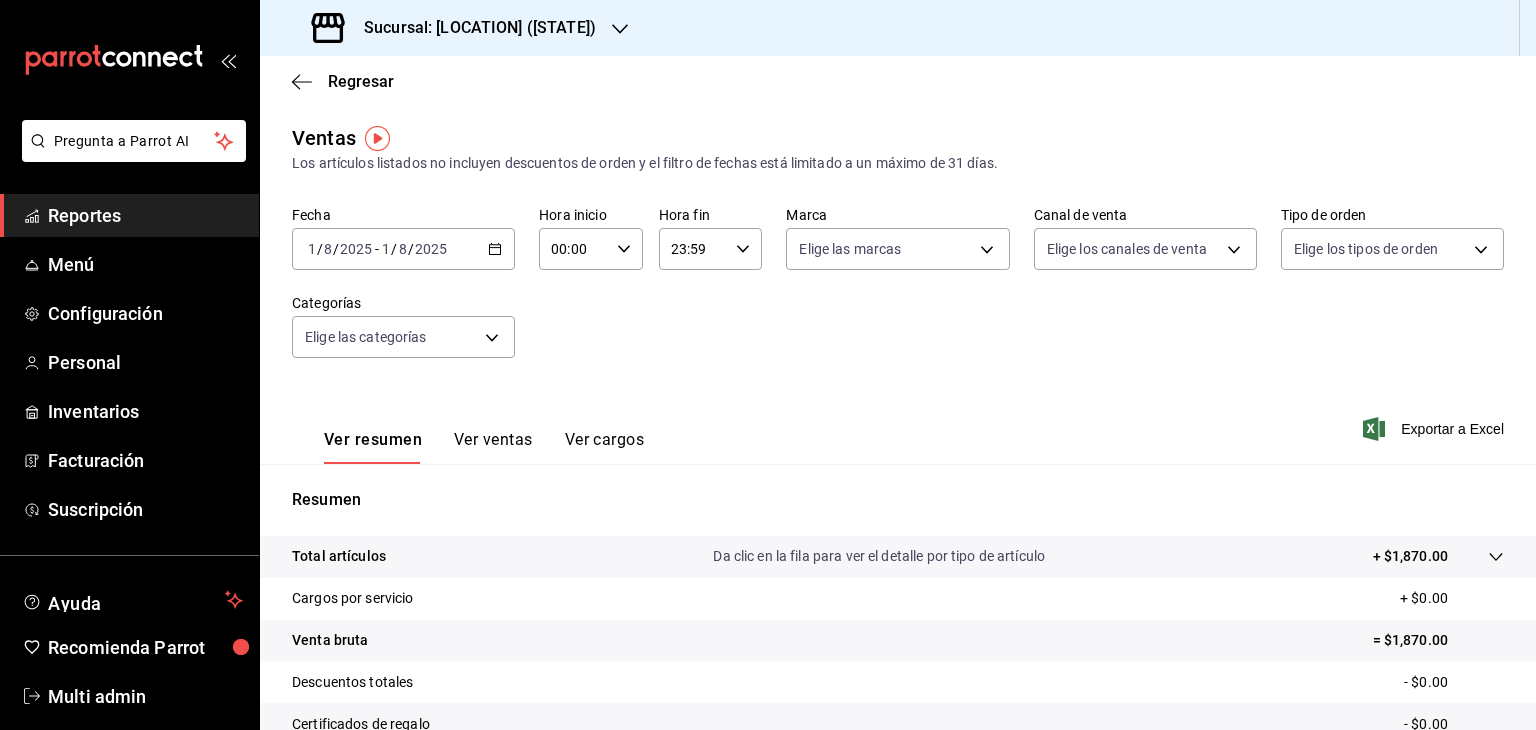 click 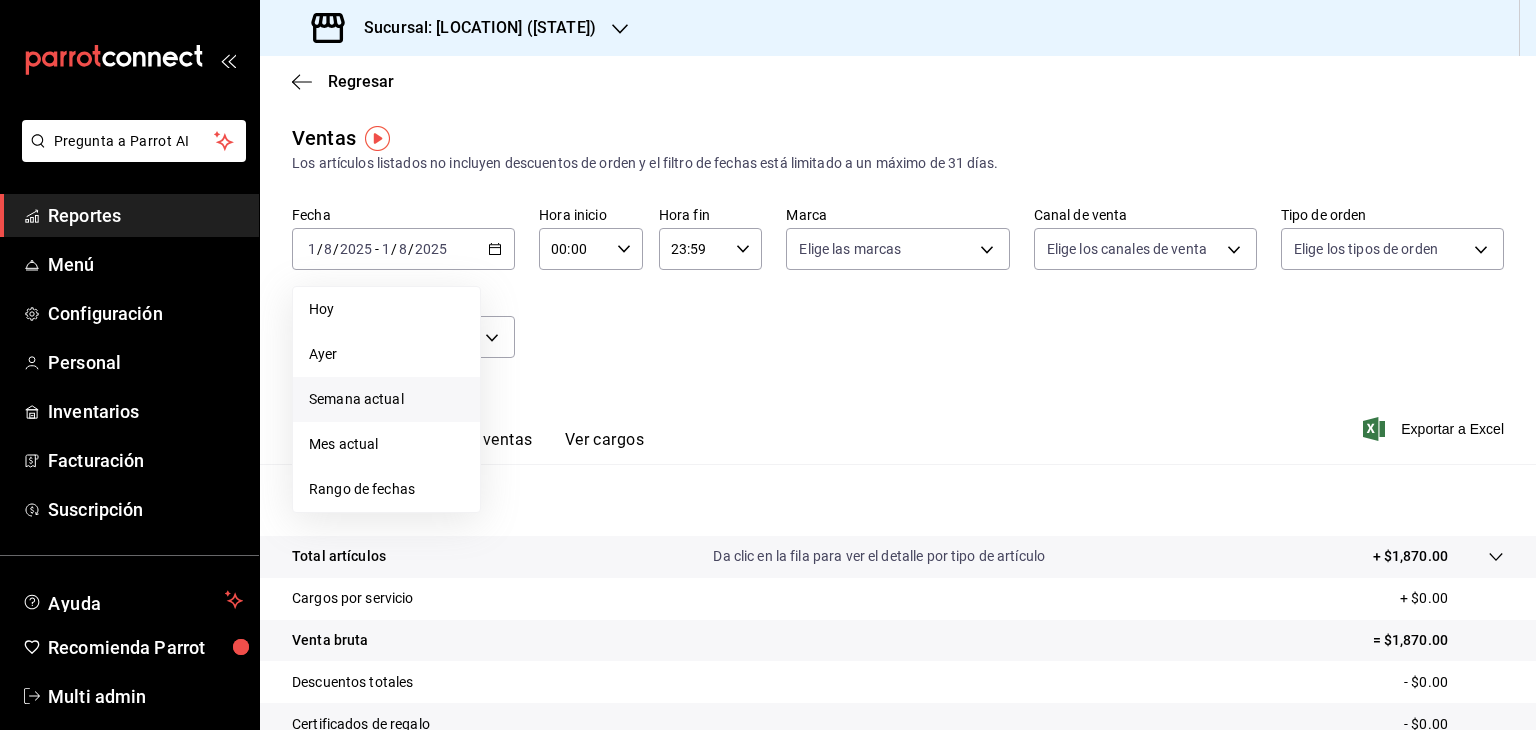 click on "Semana actual" at bounding box center [386, 399] 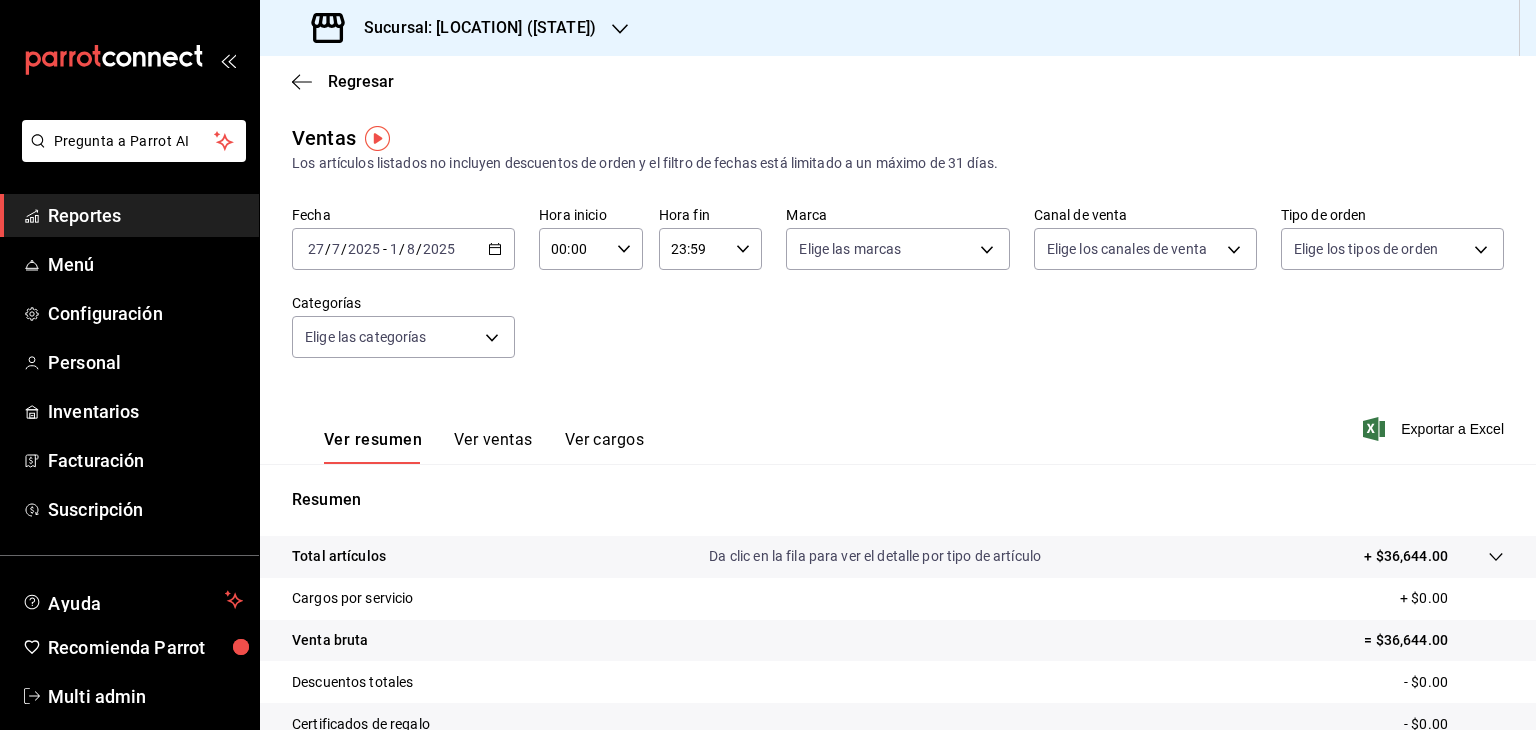 click on "2025-07-27 27 / 7 / 2025 - 2025-08-01 1 / 8 / 2025" at bounding box center (403, 249) 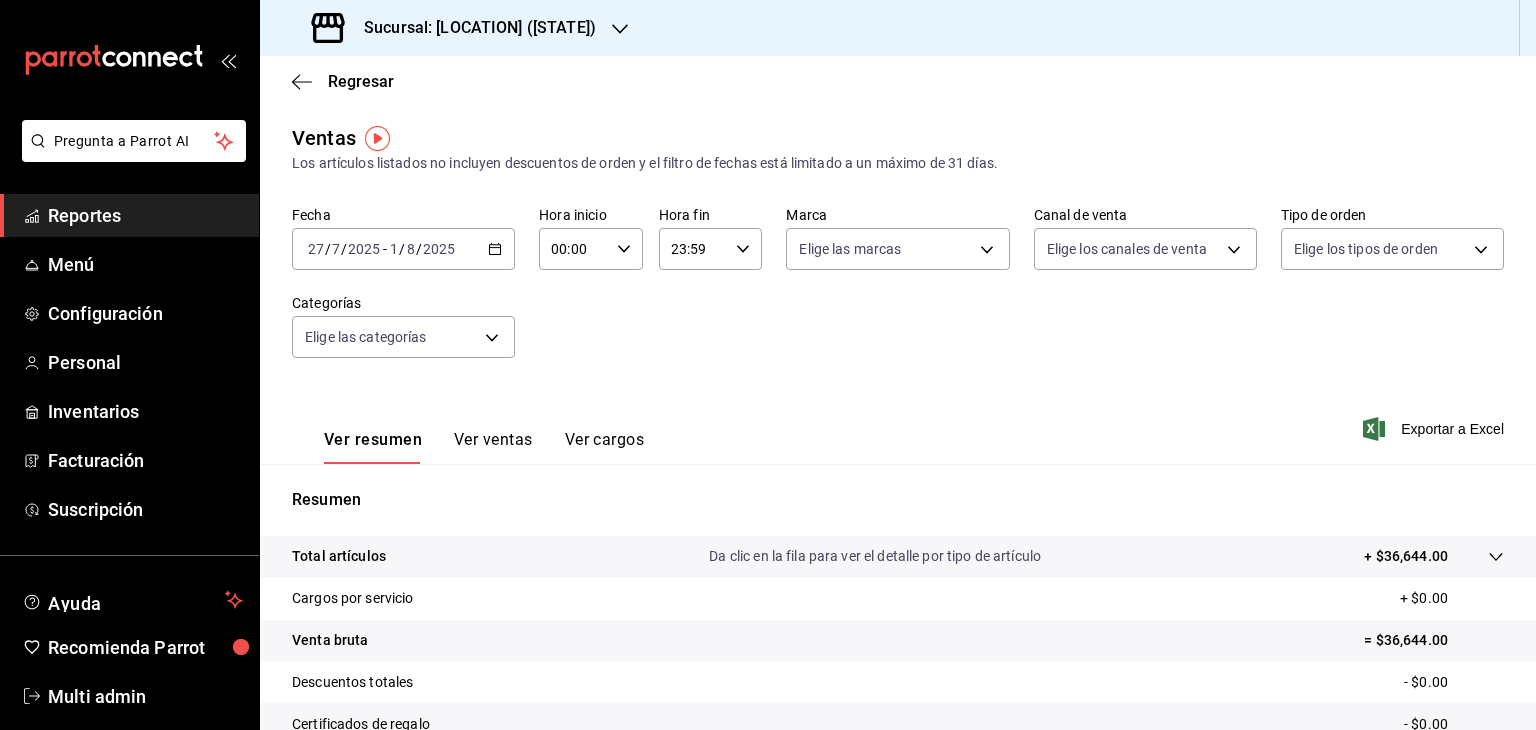 click on "/" at bounding box center (328, 249) 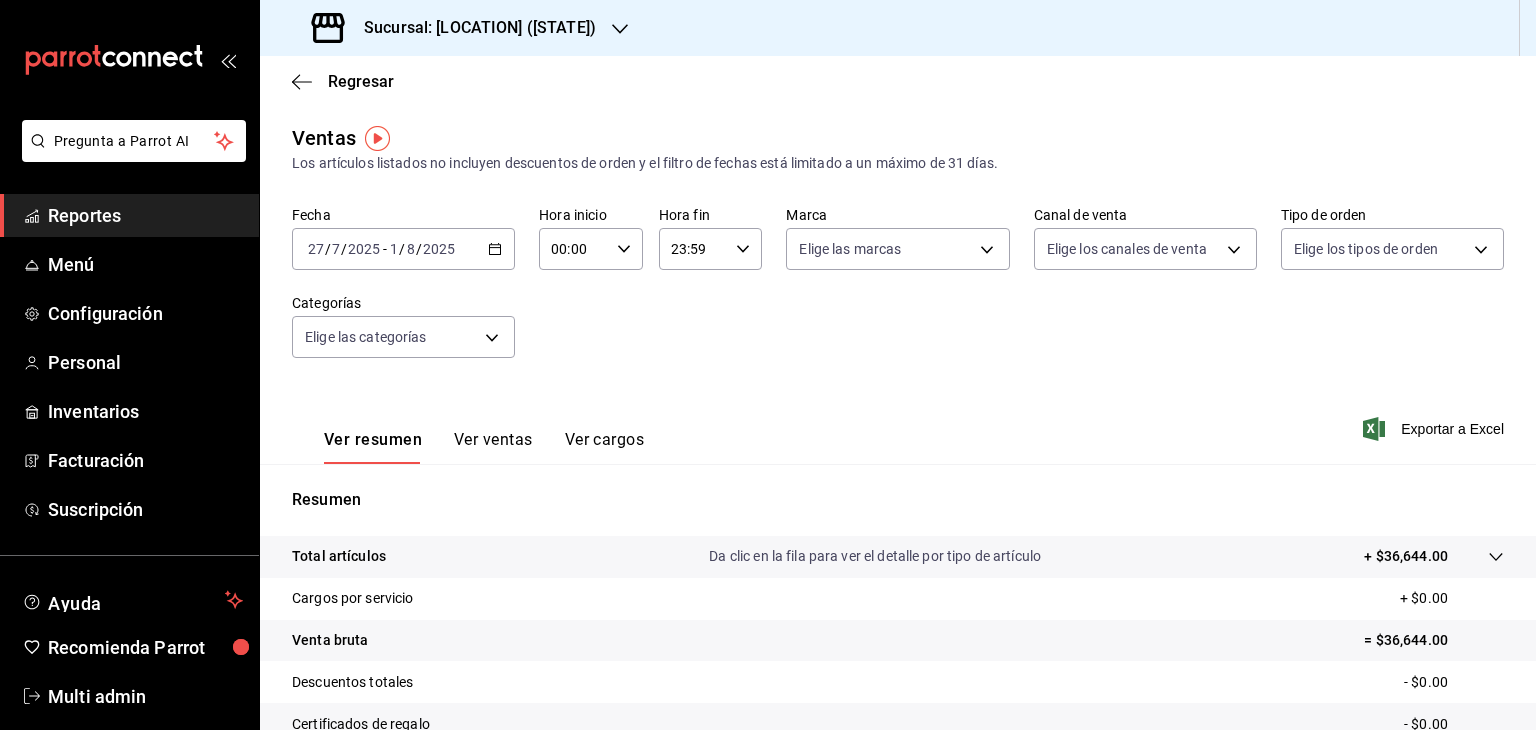 click on "27" at bounding box center [316, 249] 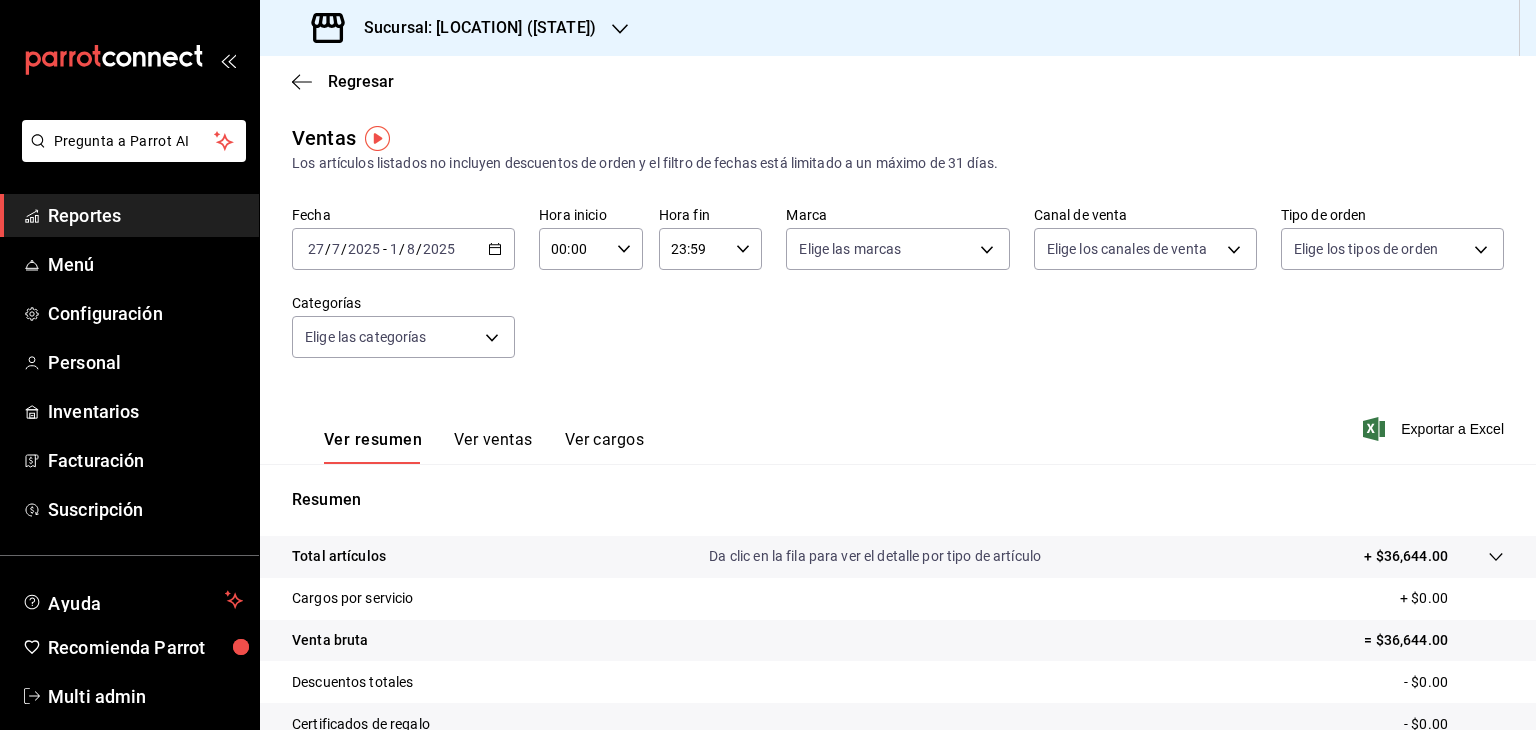 click on "27" at bounding box center [316, 249] 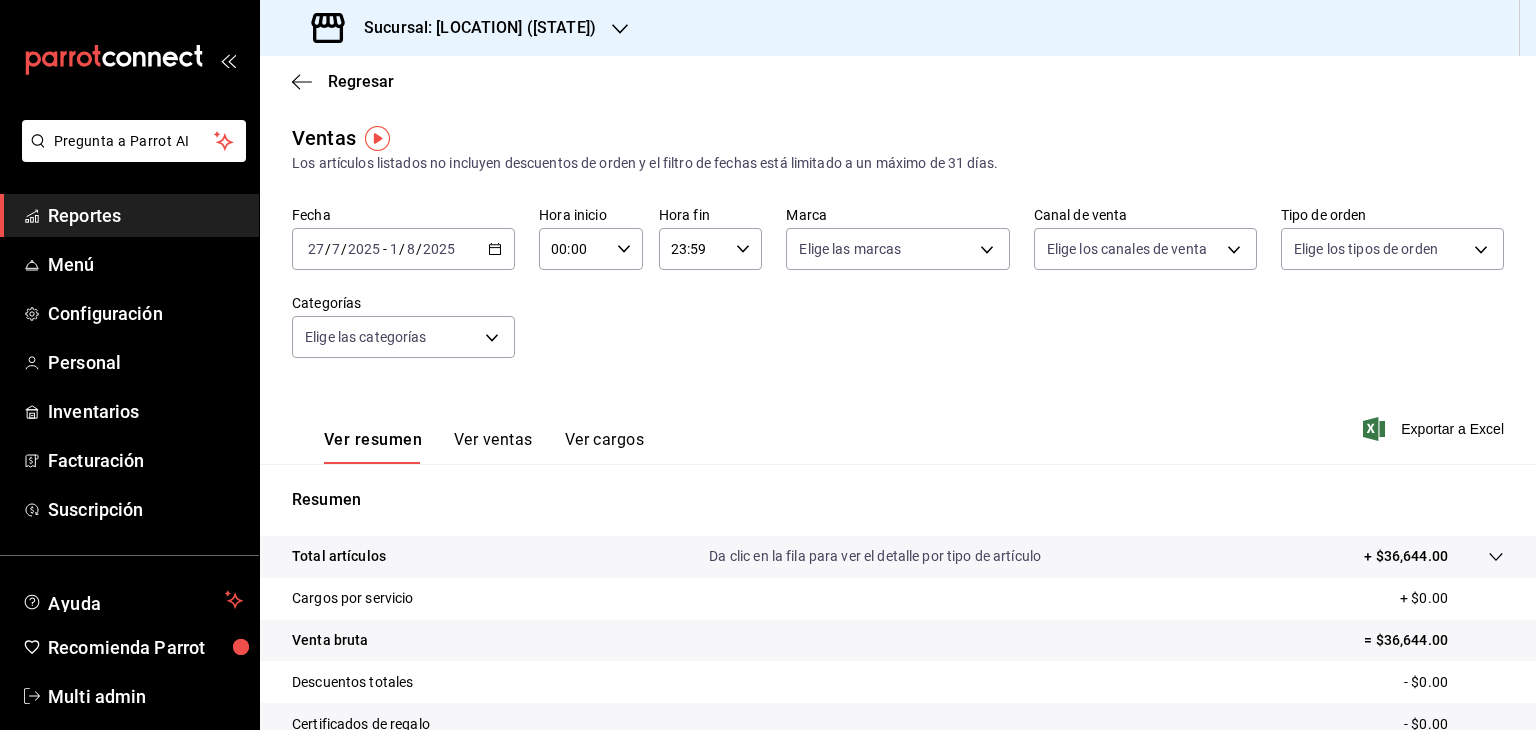 click on "27" at bounding box center (316, 249) 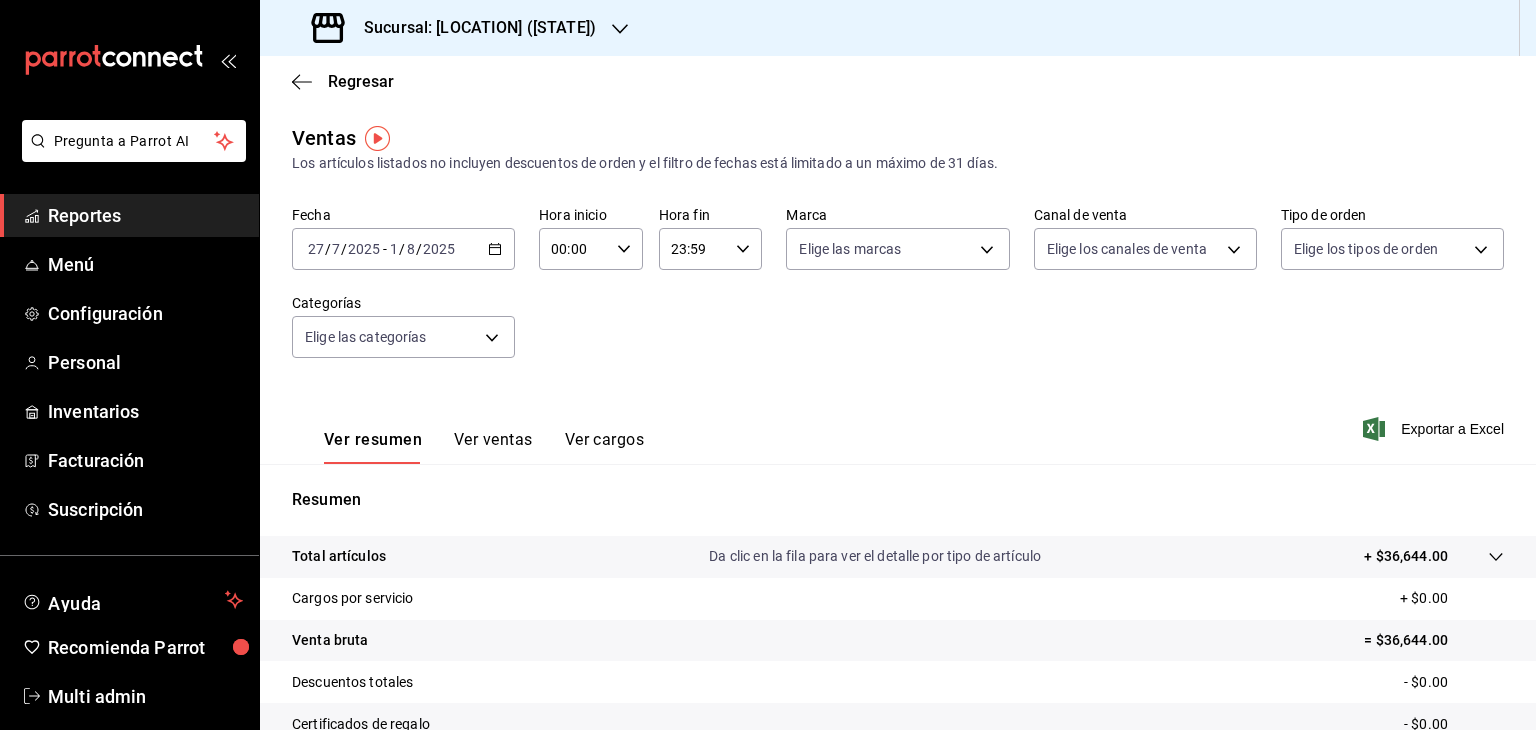 click on "27" at bounding box center (316, 249) 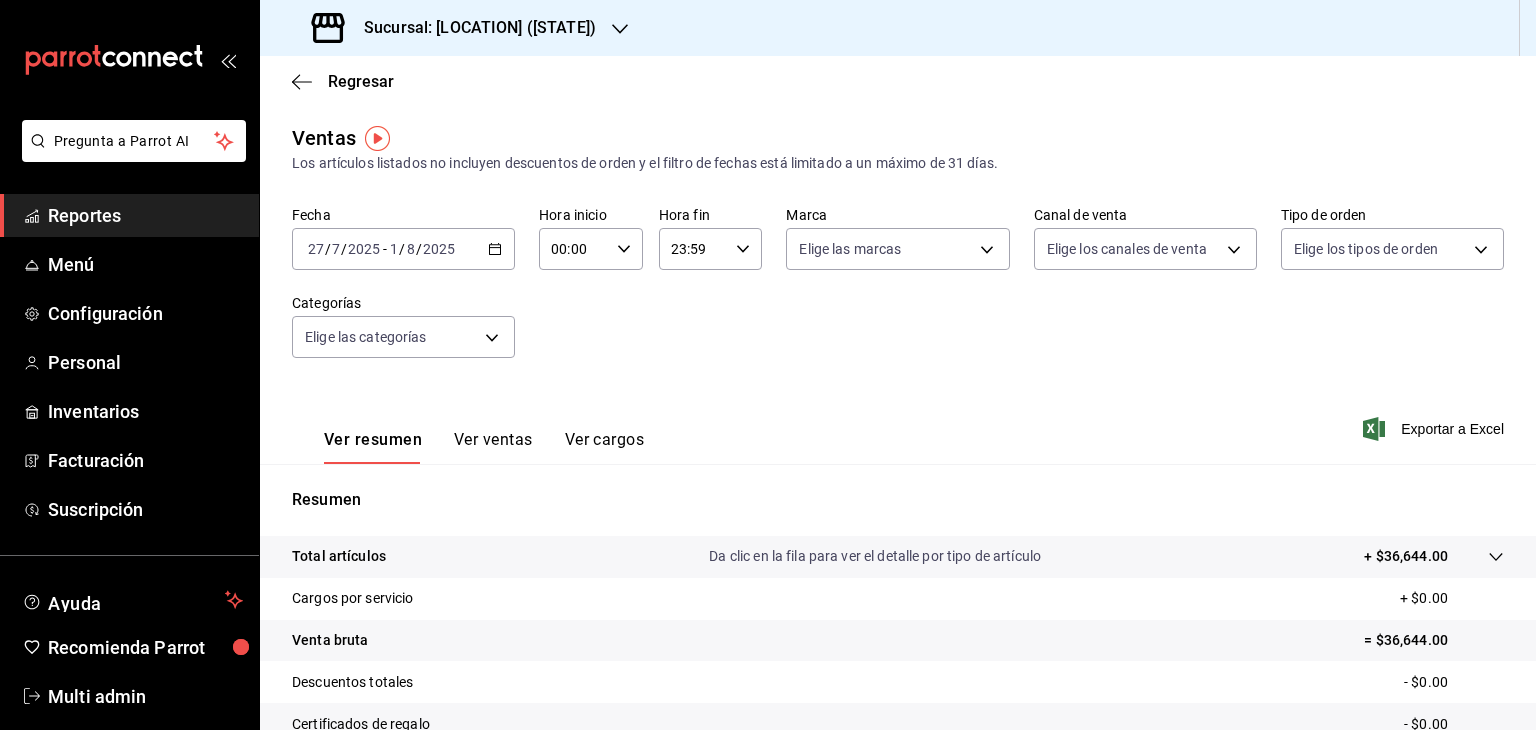 click on "27" at bounding box center (316, 249) 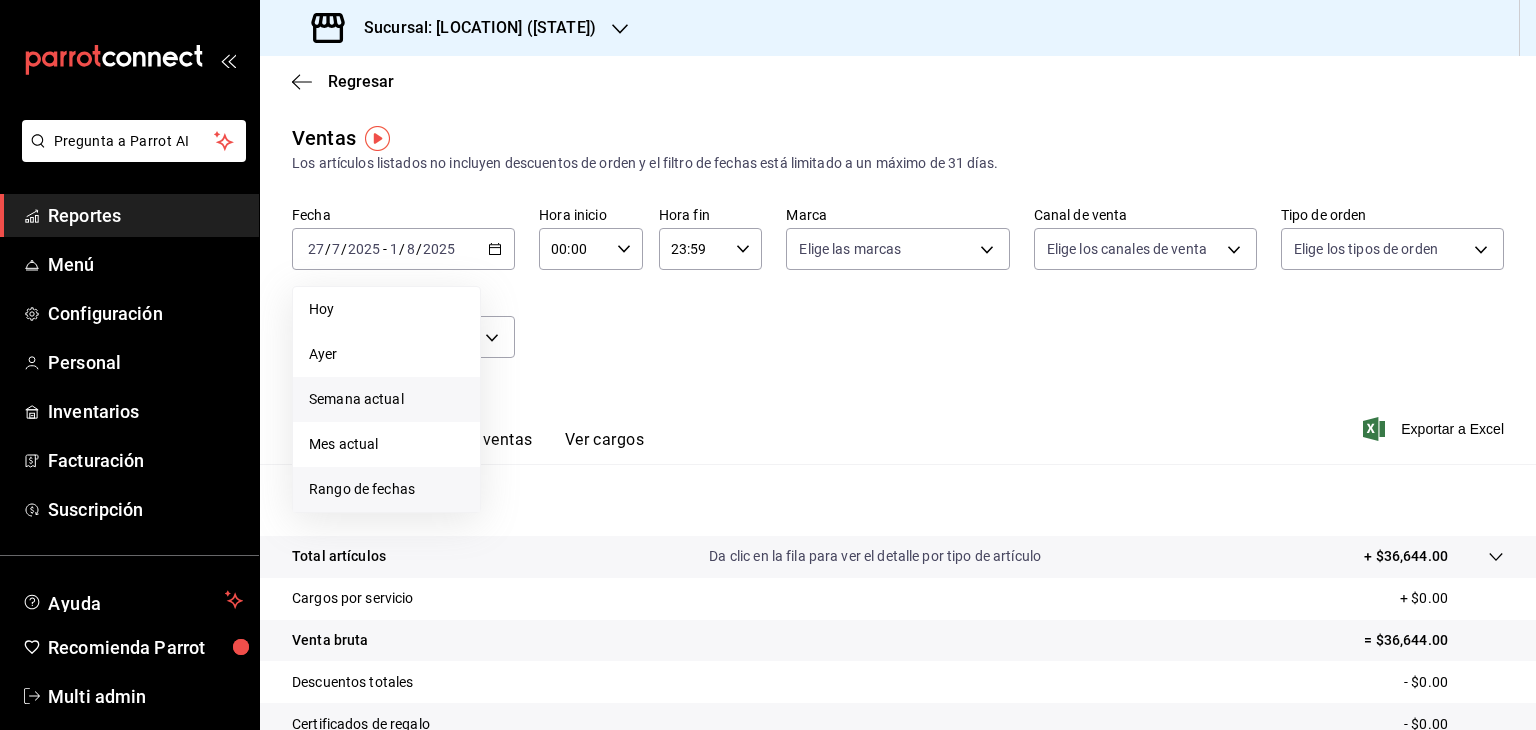 click on "Rango de fechas" at bounding box center (386, 489) 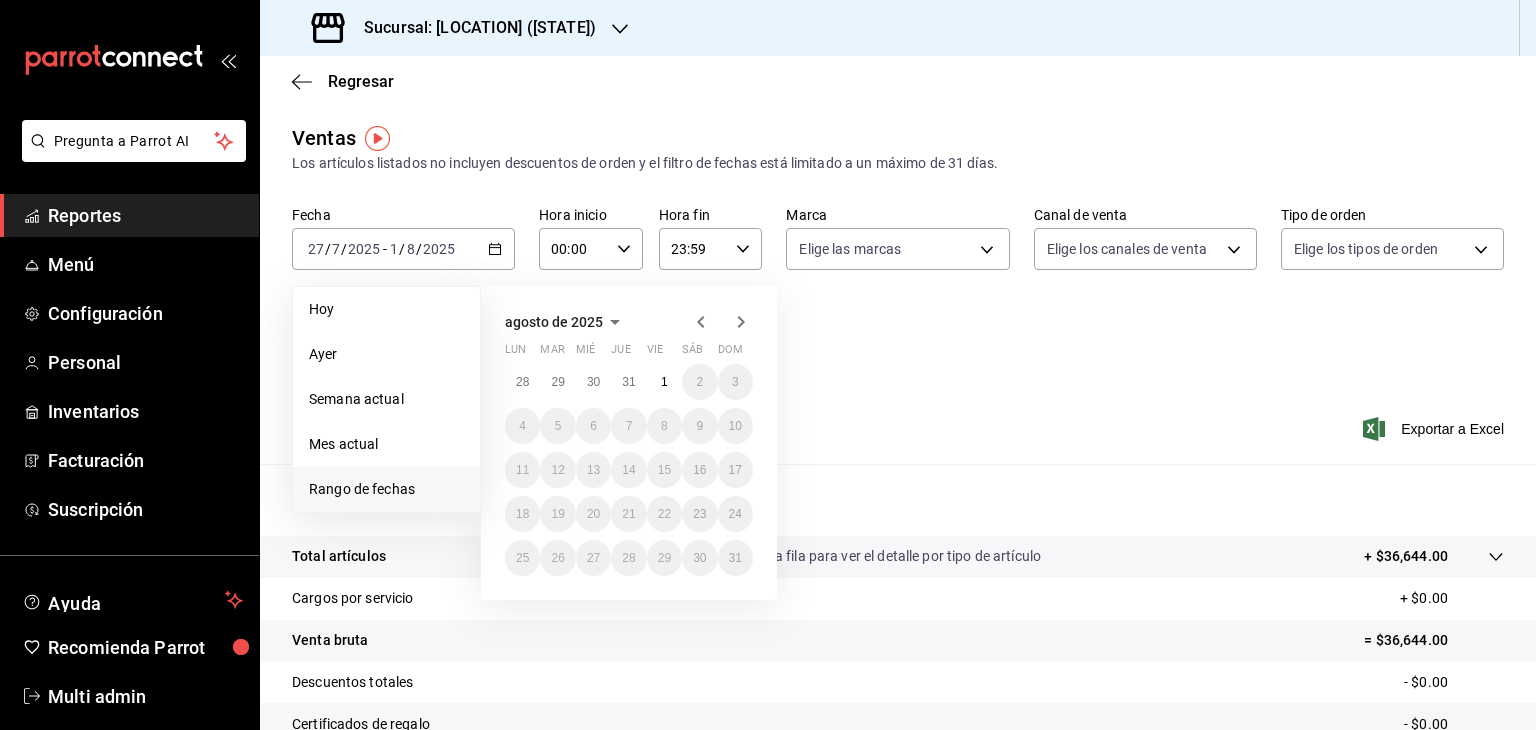 click 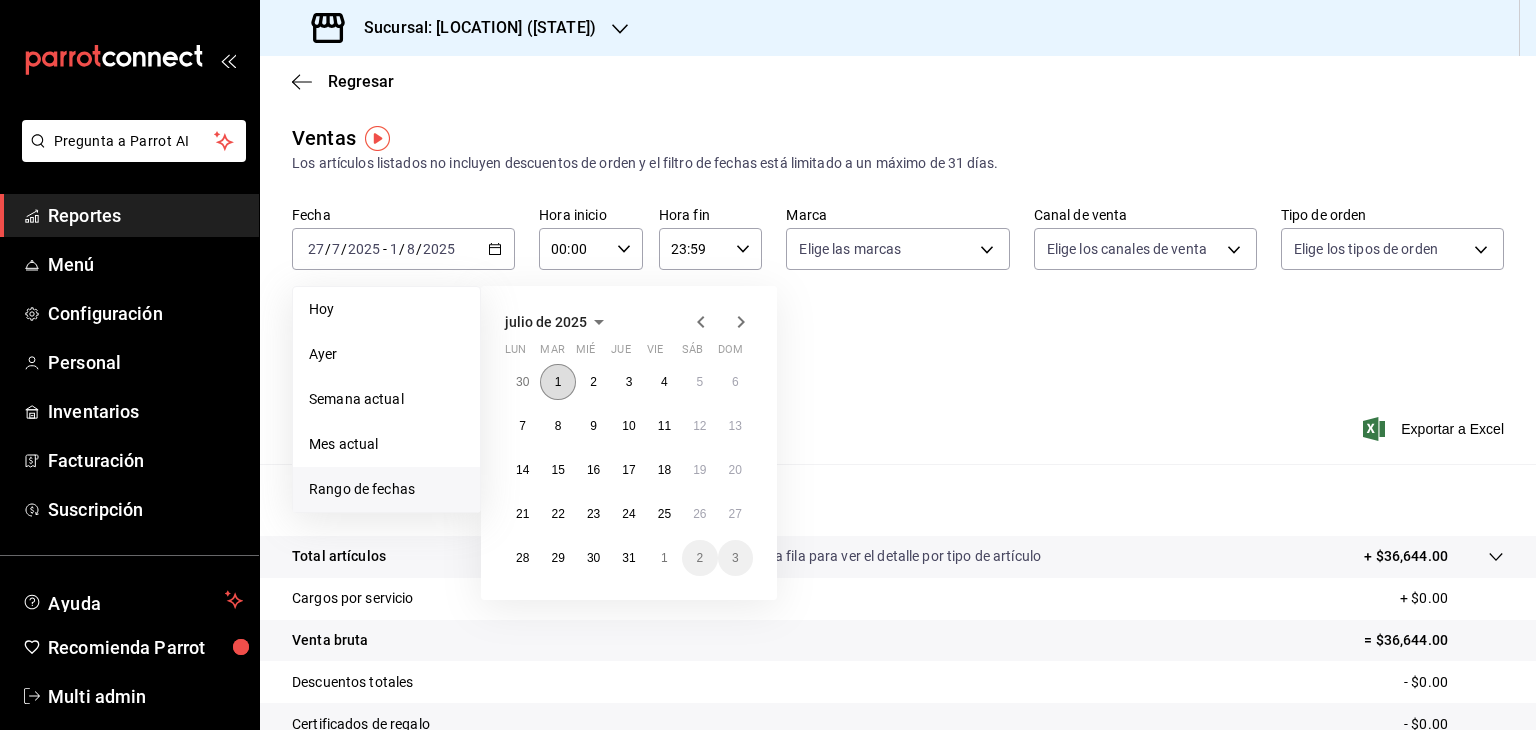 click on "1" at bounding box center [558, 382] 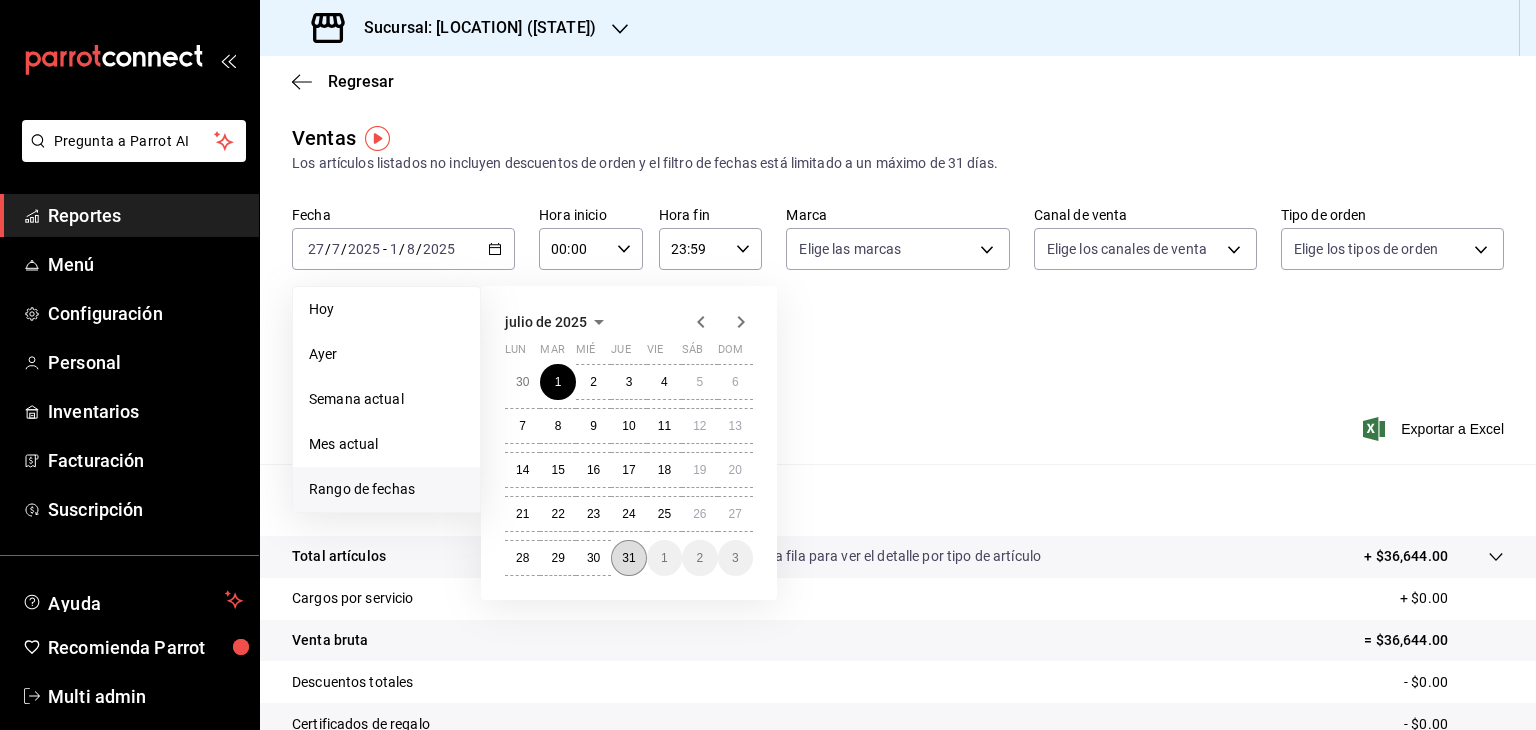 click on "31" at bounding box center (628, 558) 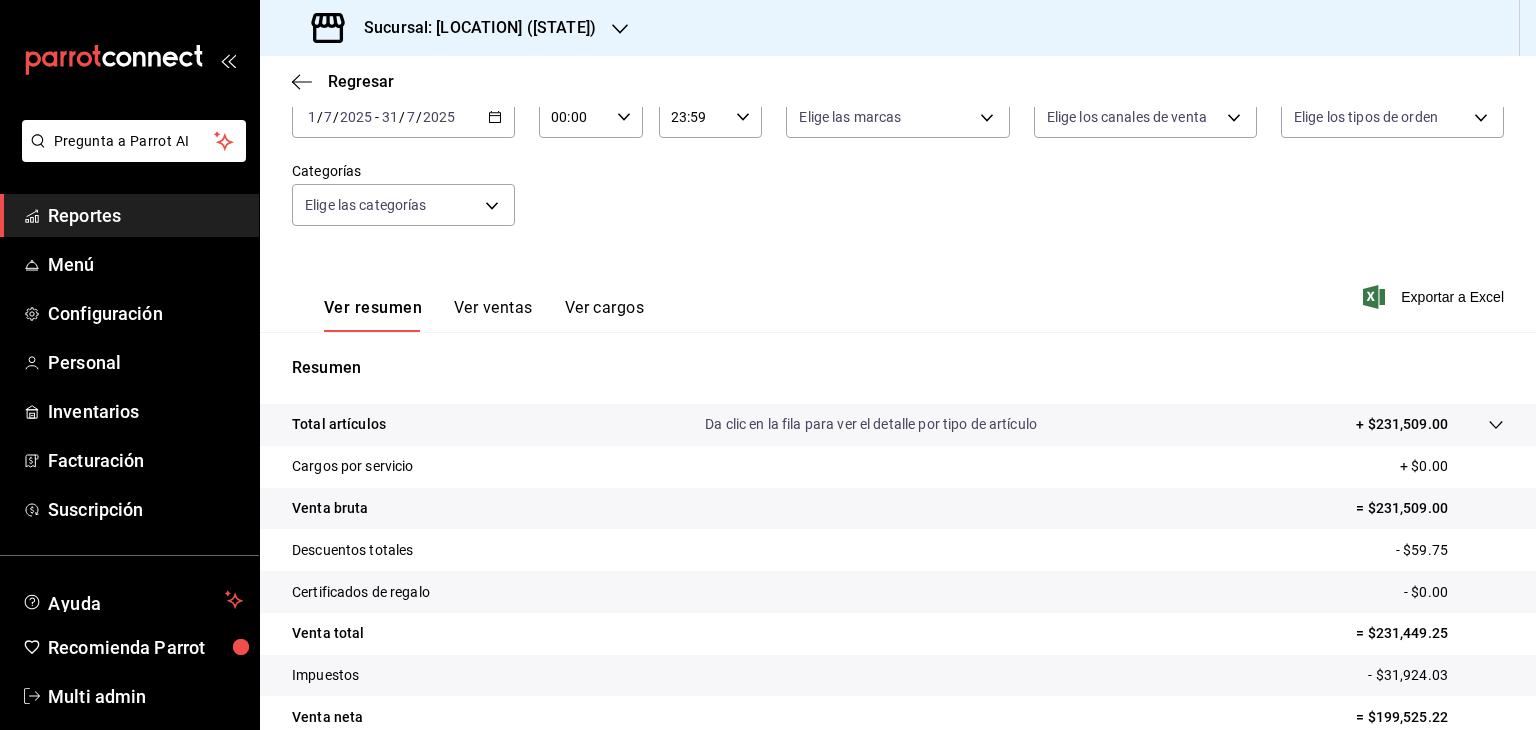 scroll, scrollTop: 228, scrollLeft: 0, axis: vertical 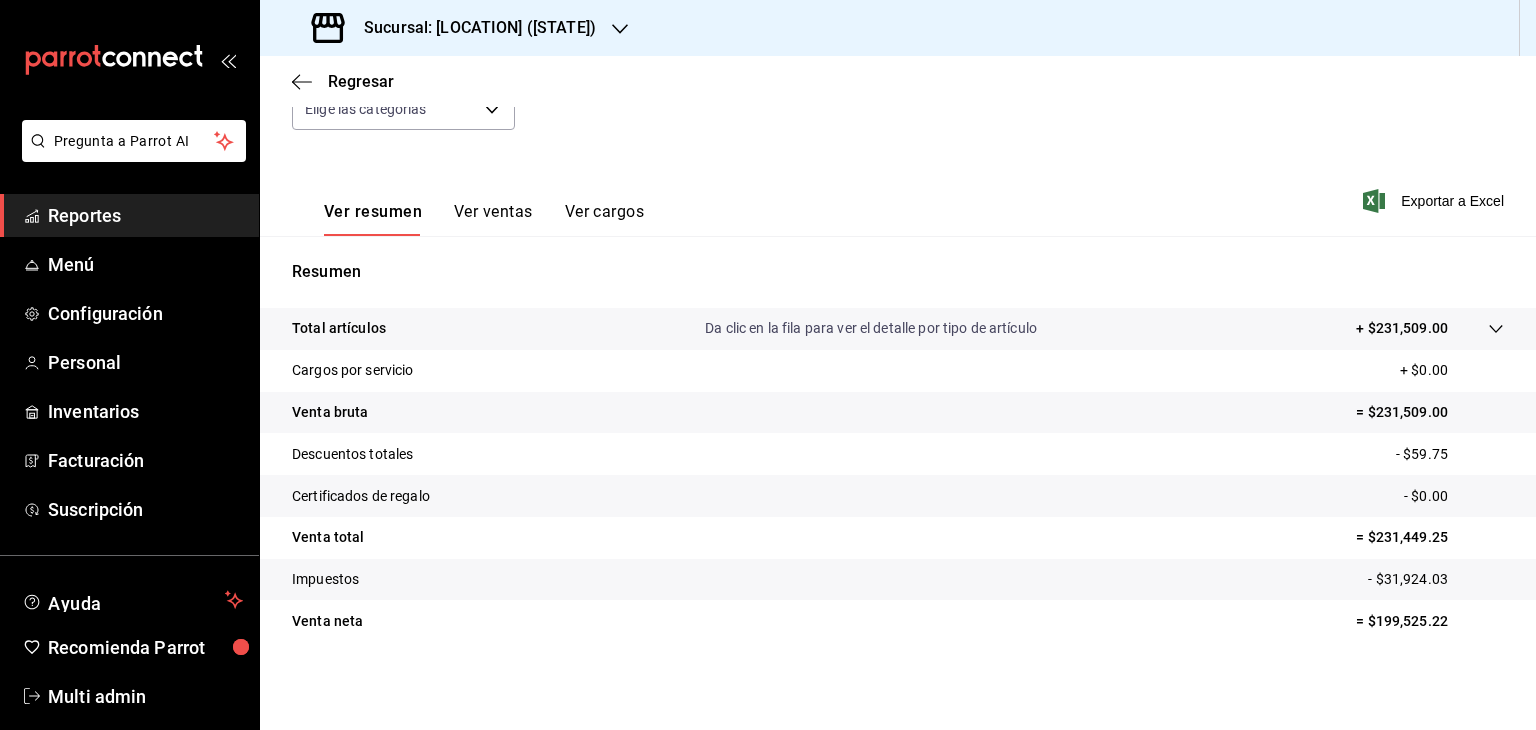 click on "Ver ventas" at bounding box center [493, 219] 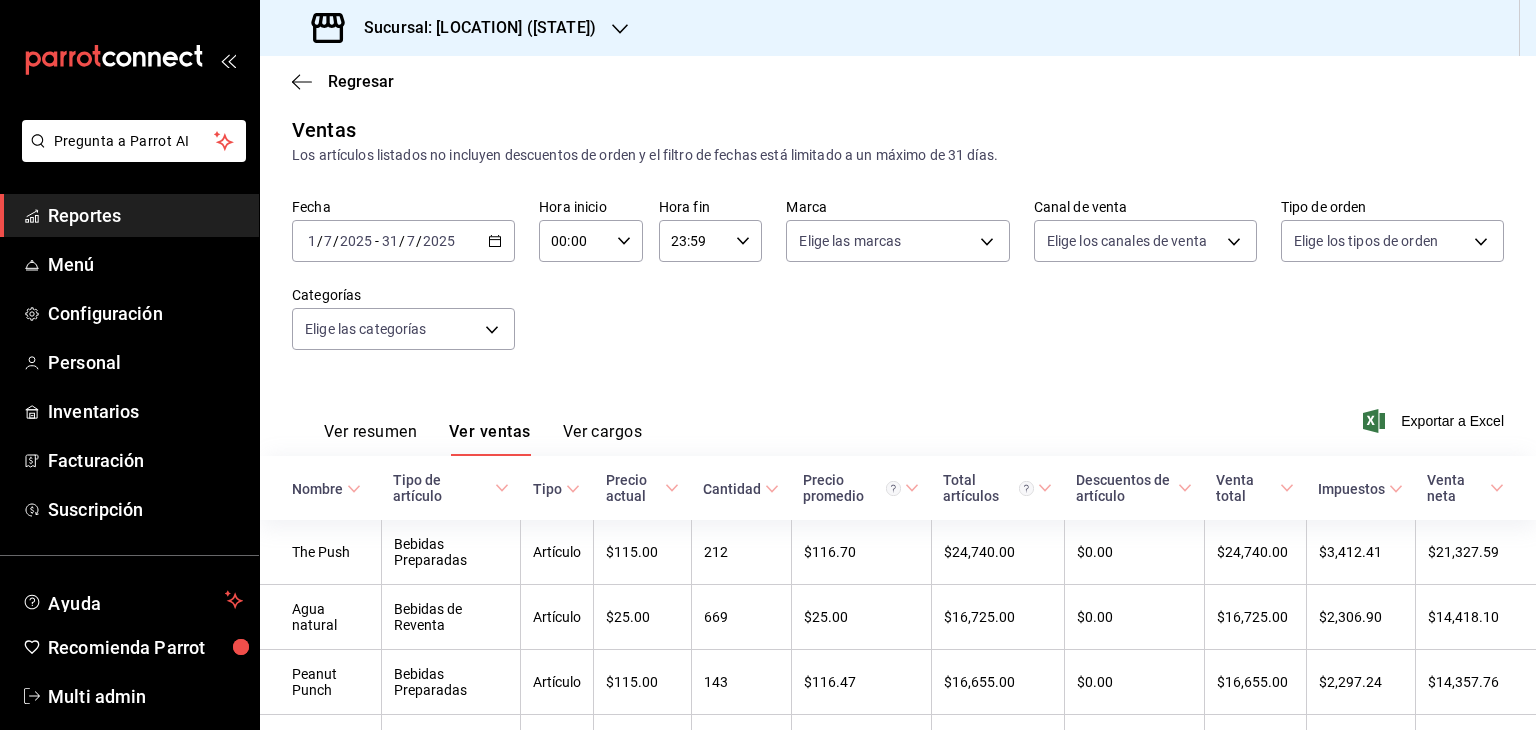 scroll, scrollTop: 228, scrollLeft: 0, axis: vertical 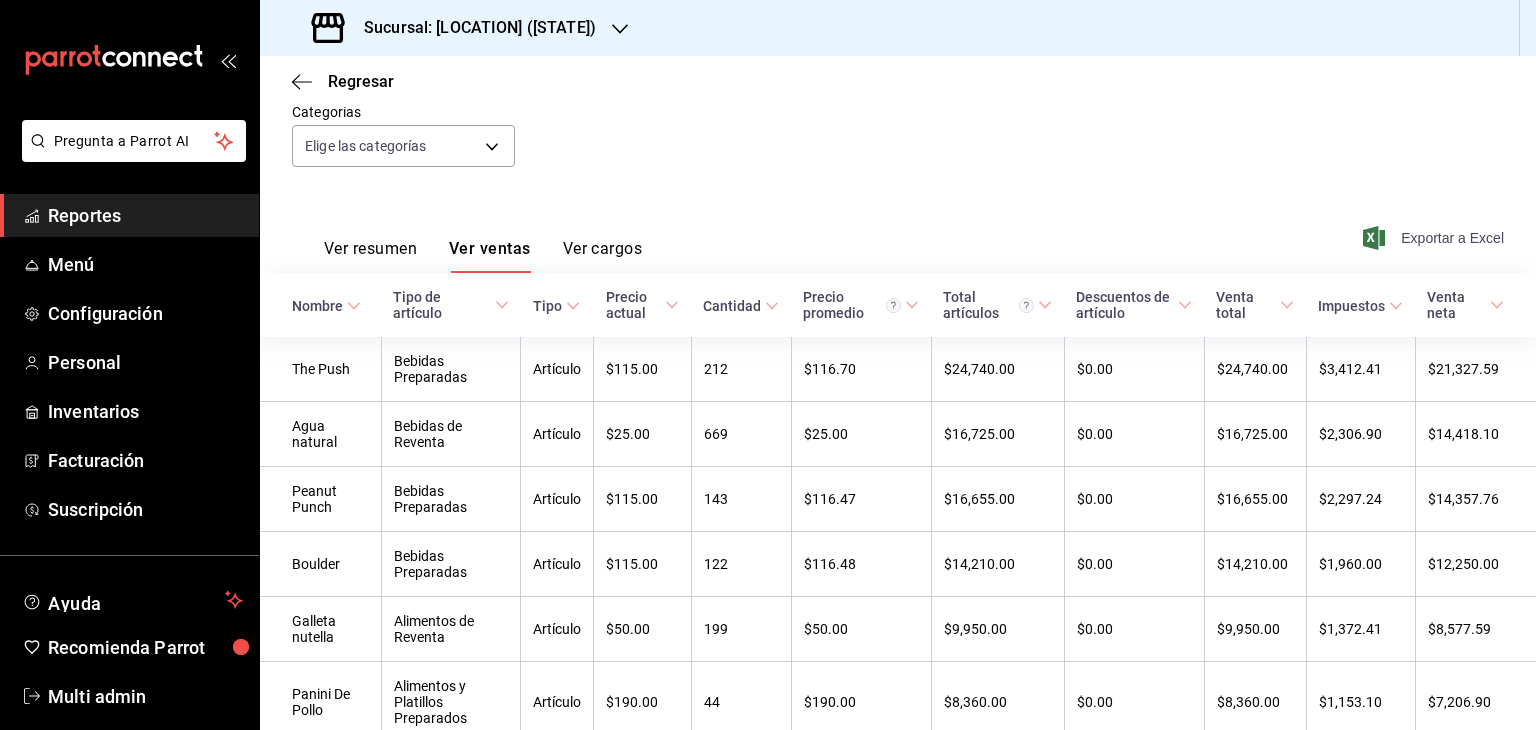 click on "Exportar a Excel" at bounding box center (1435, 238) 